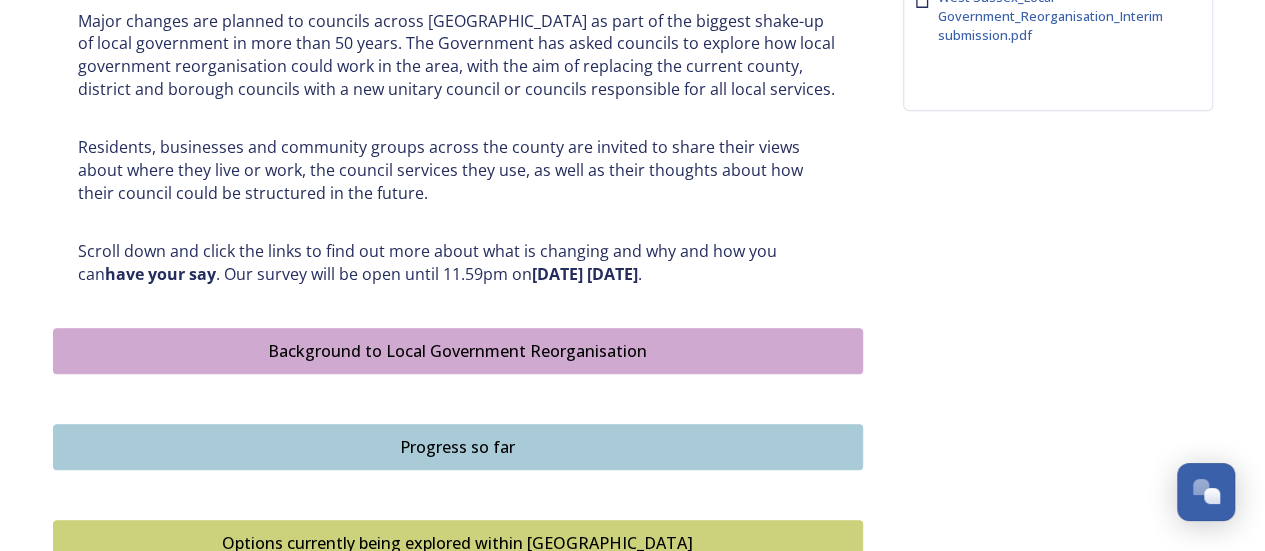 scroll, scrollTop: 920, scrollLeft: 0, axis: vertical 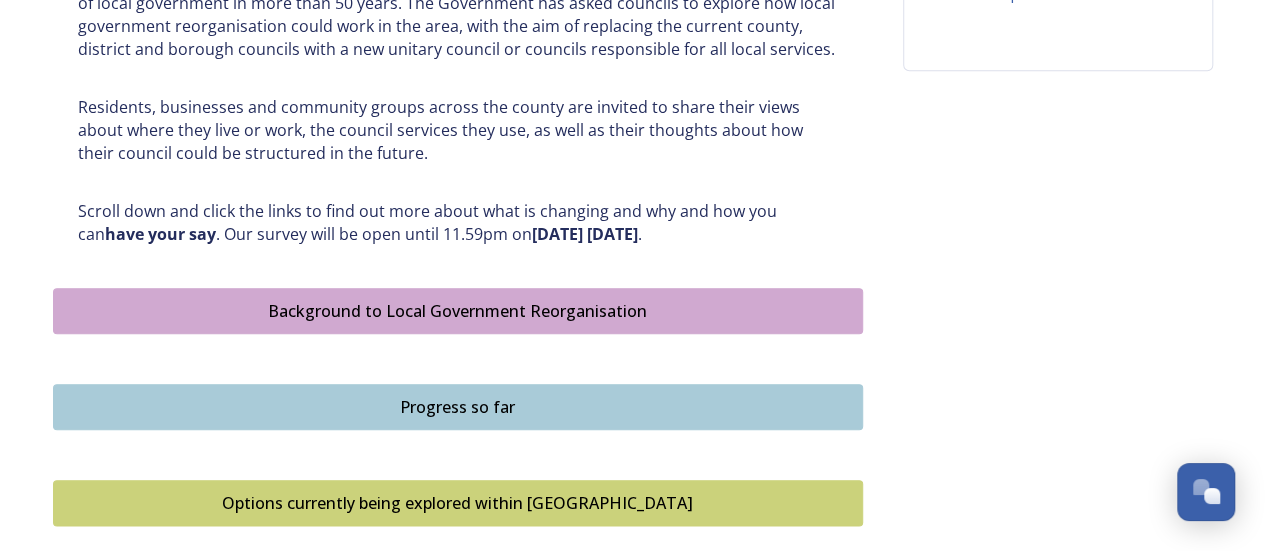 click on "Background to Local Government Reorganisation" at bounding box center (458, 311) 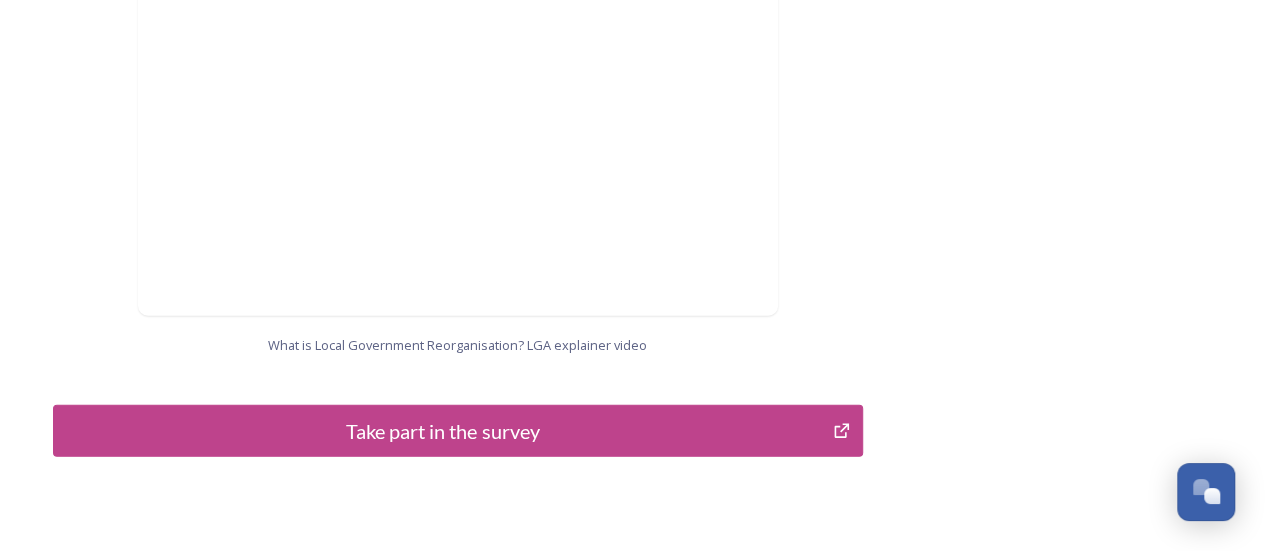 scroll, scrollTop: 2283, scrollLeft: 0, axis: vertical 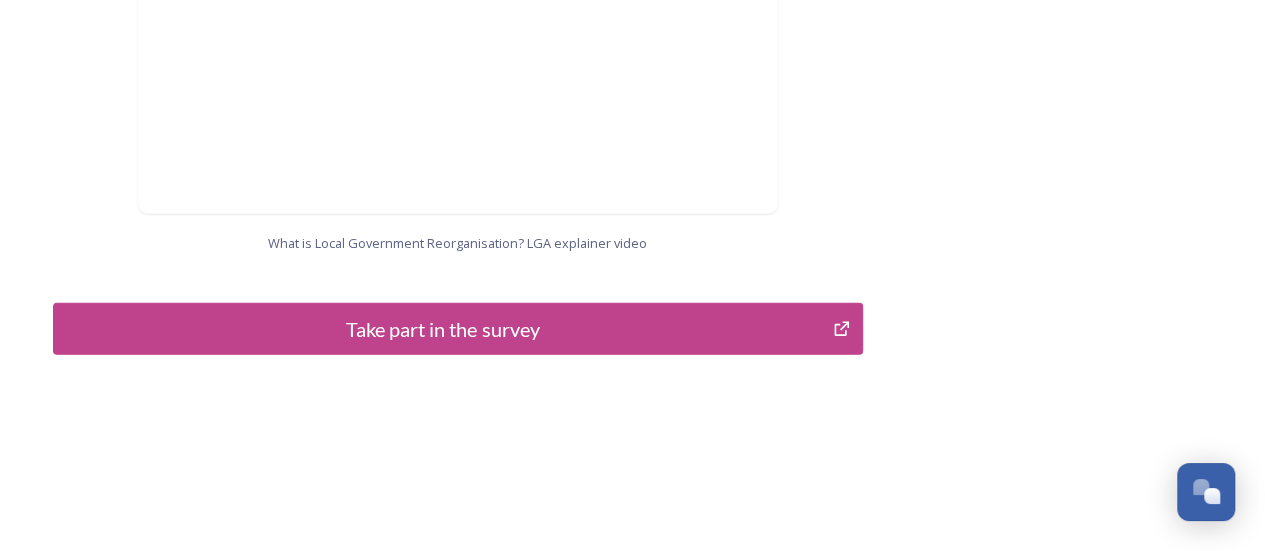 click on "Take part in the survey" at bounding box center (443, 329) 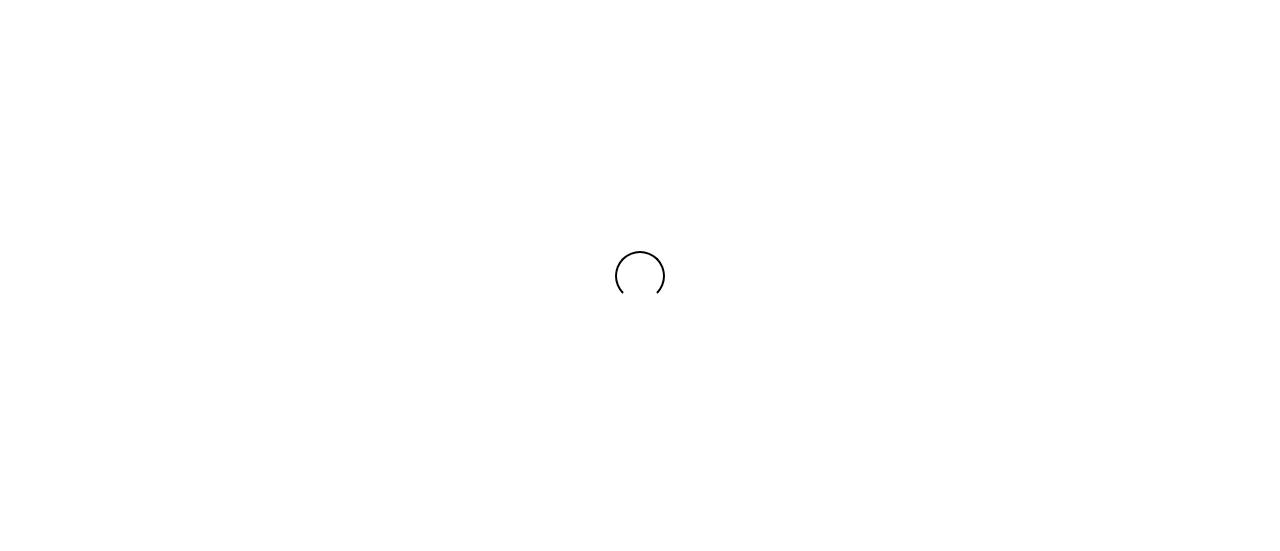 scroll, scrollTop: 0, scrollLeft: 0, axis: both 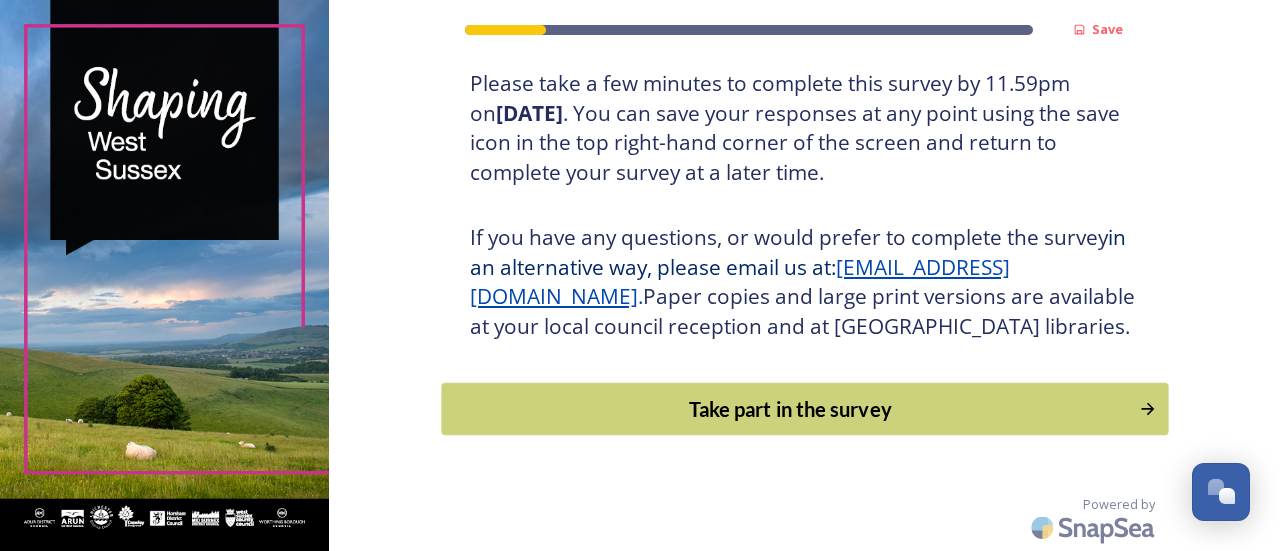click on "Take part in the survey" at bounding box center [790, 409] 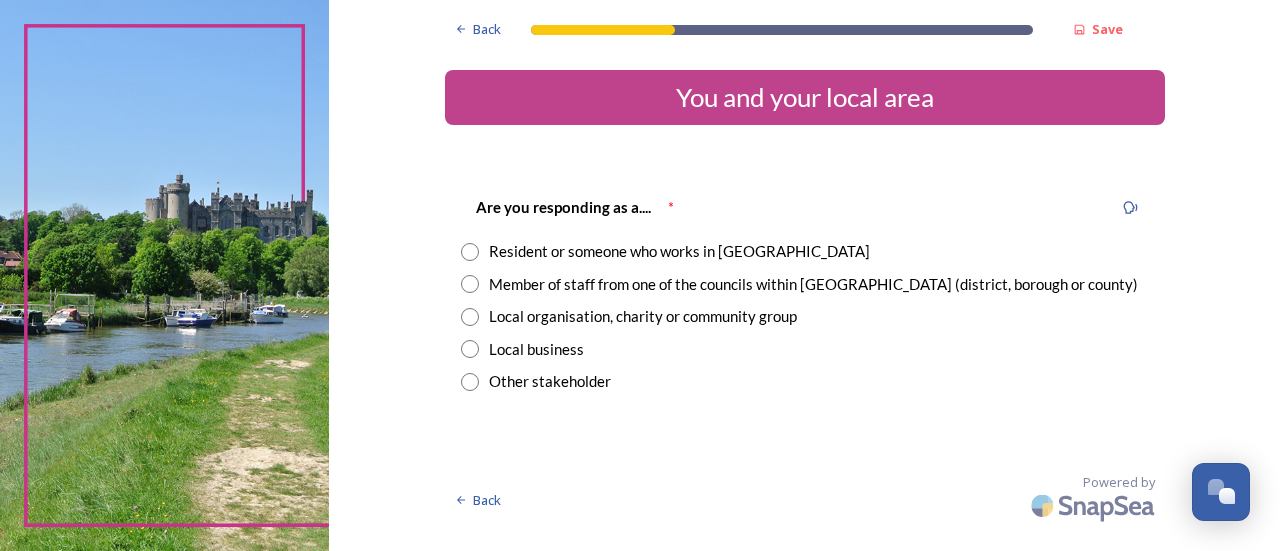 click at bounding box center (470, 252) 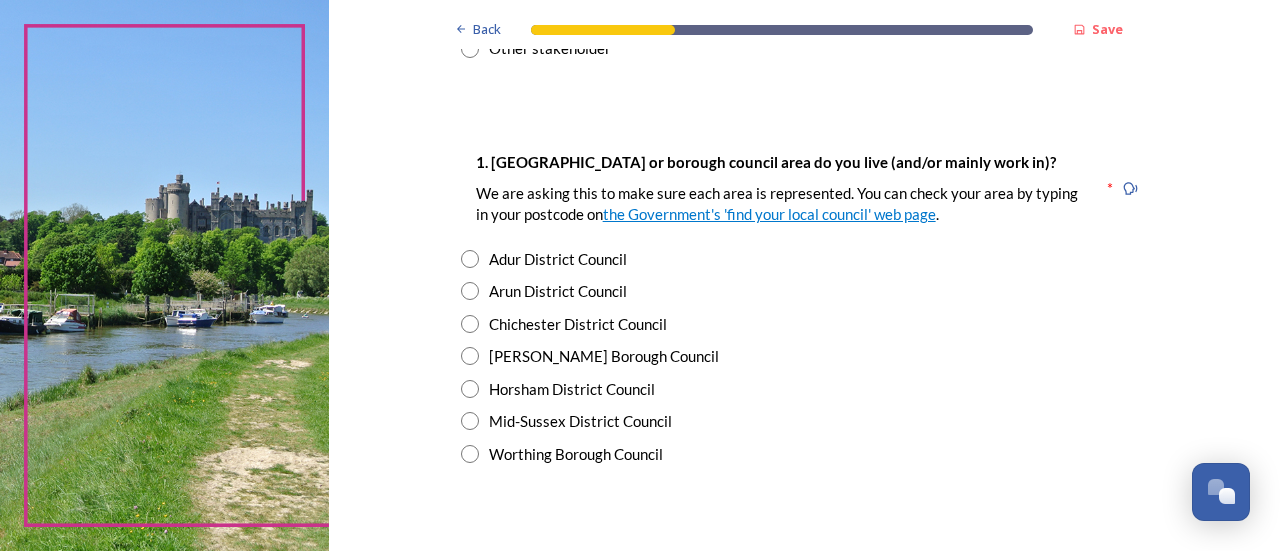 scroll, scrollTop: 336, scrollLeft: 0, axis: vertical 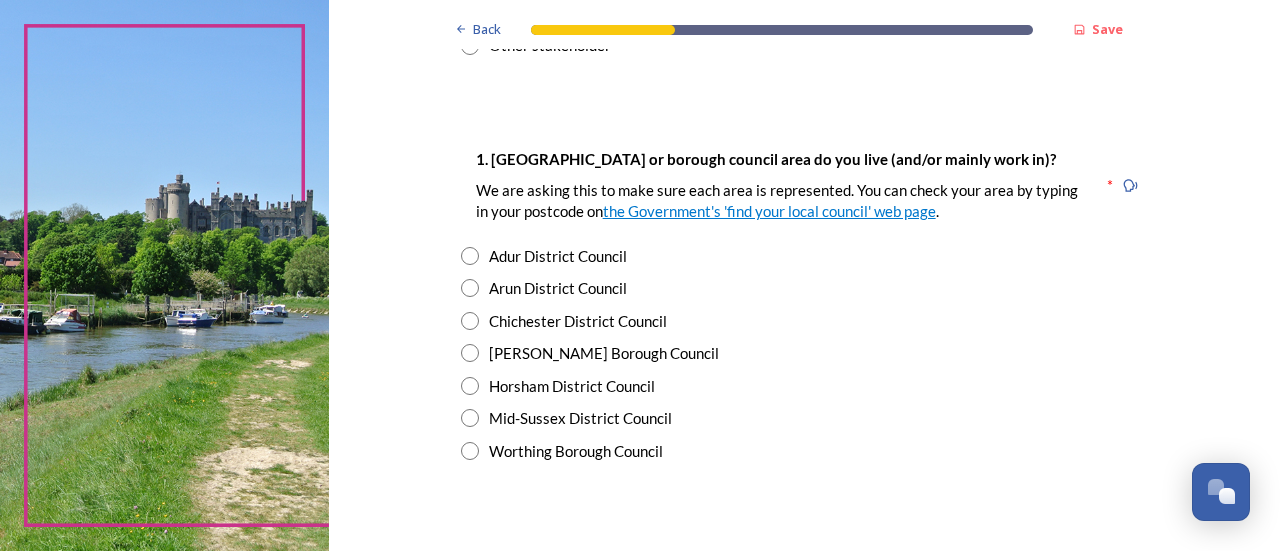 click at bounding box center [470, 386] 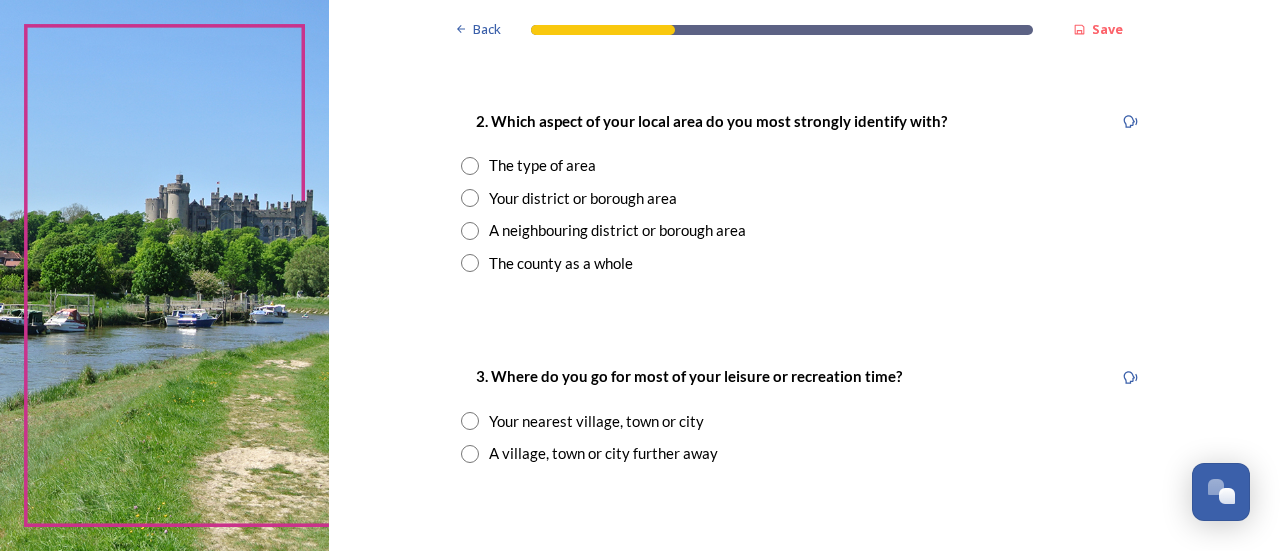 scroll, scrollTop: 792, scrollLeft: 0, axis: vertical 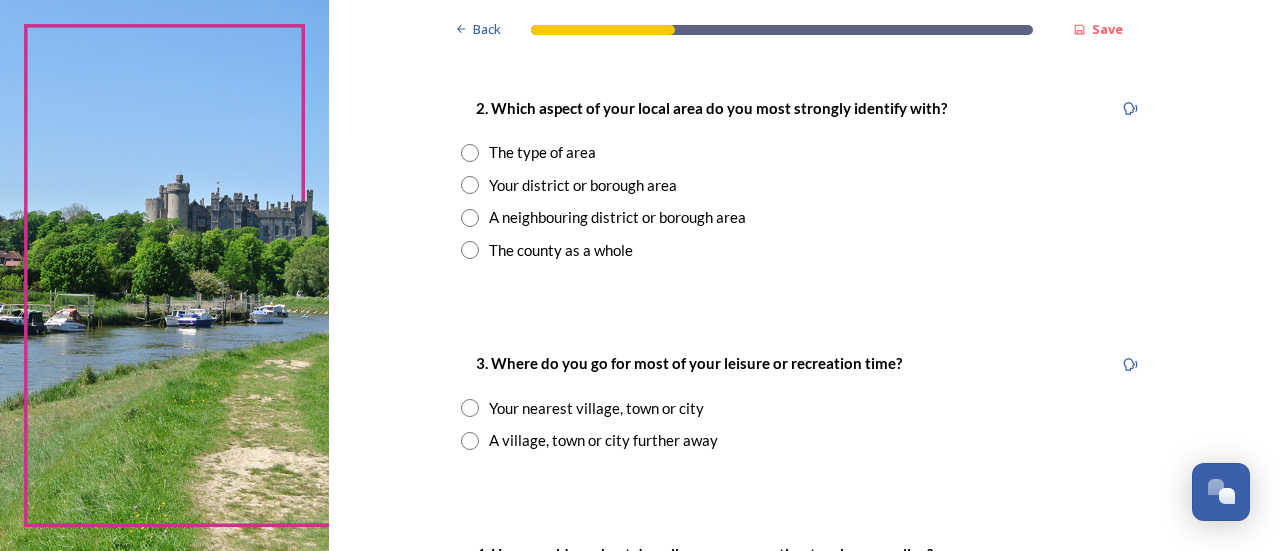 click at bounding box center (470, 185) 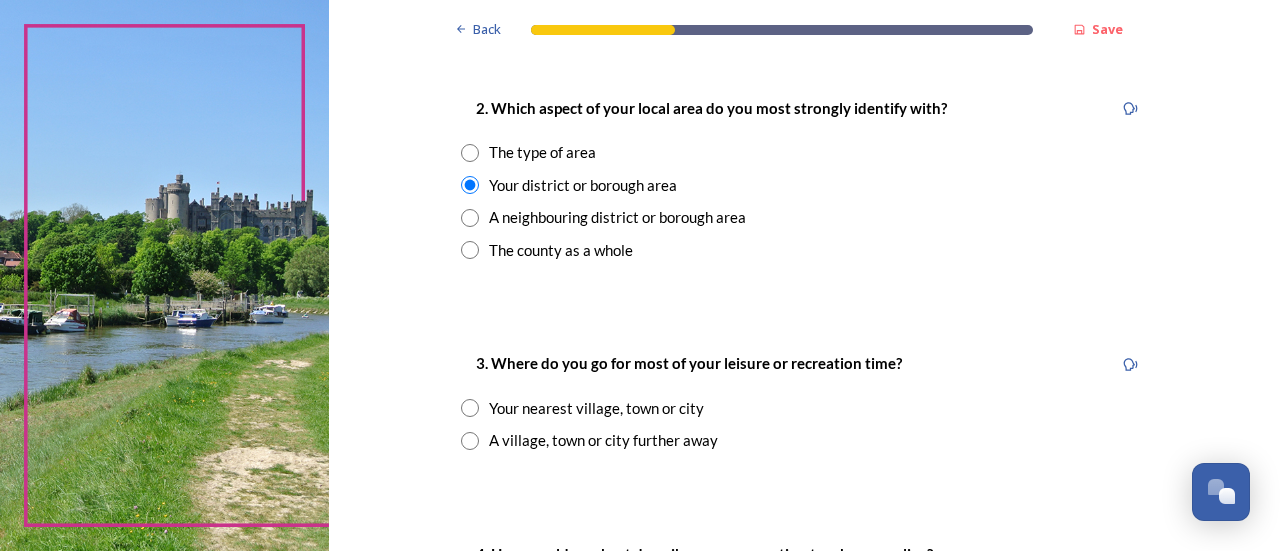 click at bounding box center [470, 408] 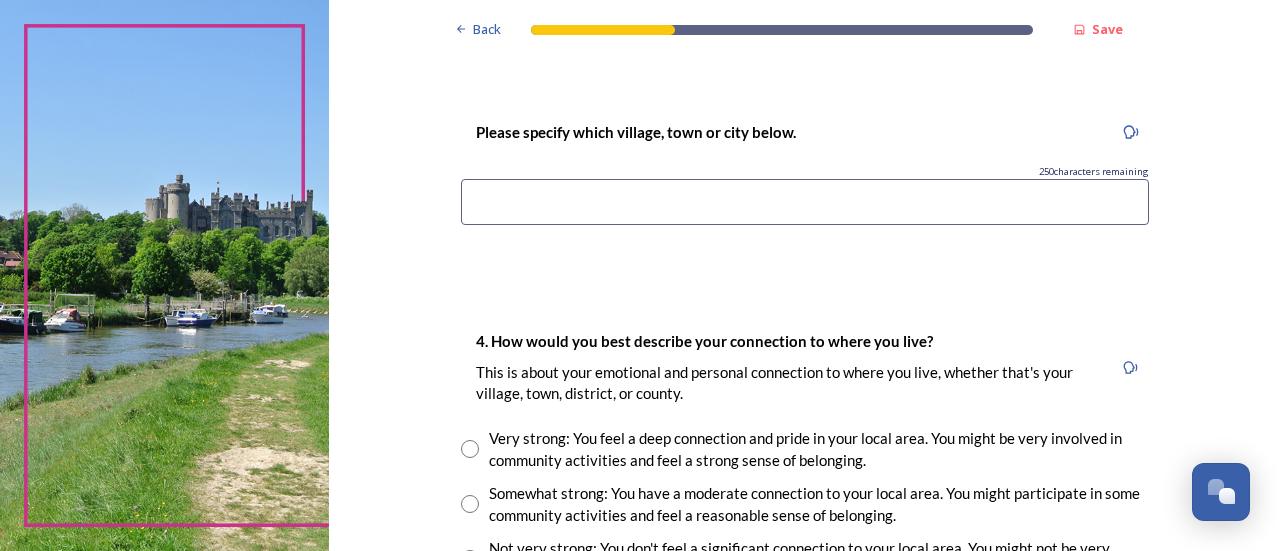 scroll, scrollTop: 1220, scrollLeft: 0, axis: vertical 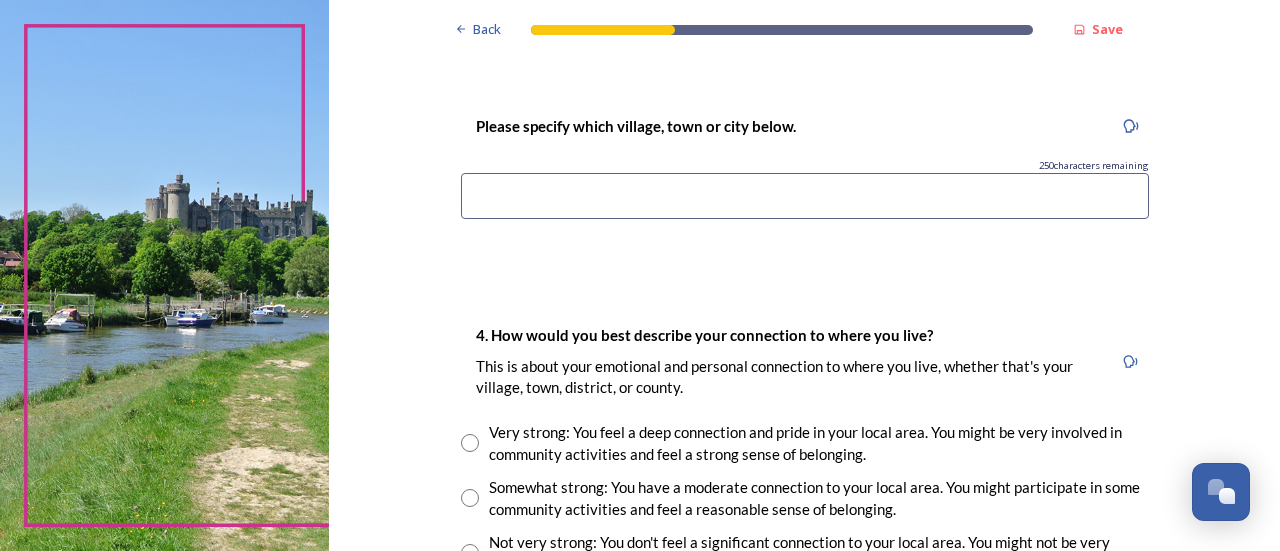 click at bounding box center [805, 196] 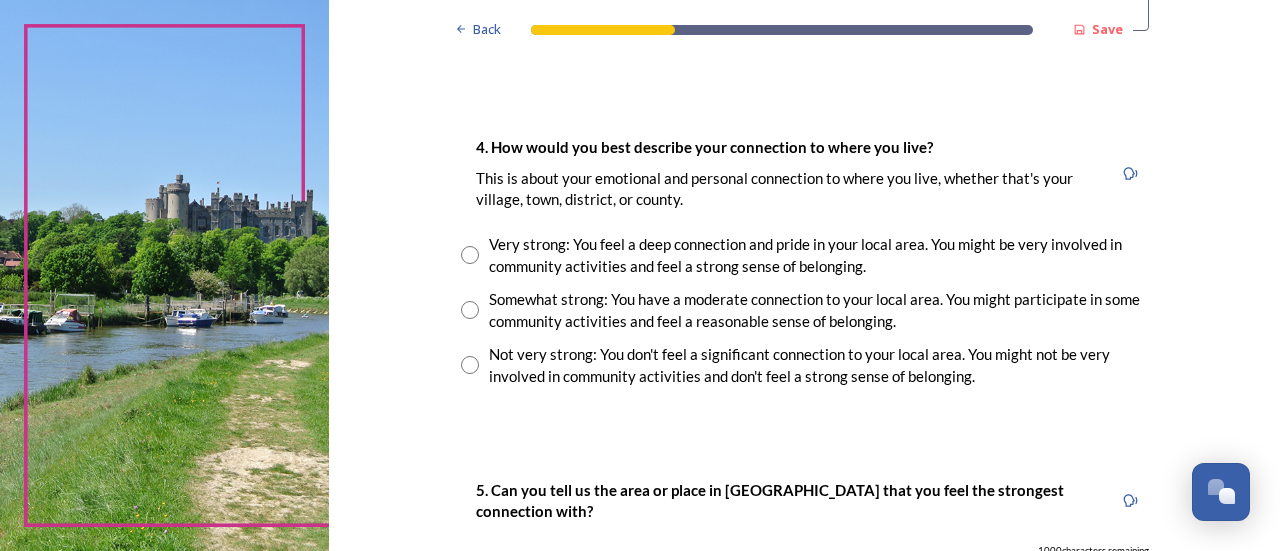 scroll, scrollTop: 1428, scrollLeft: 0, axis: vertical 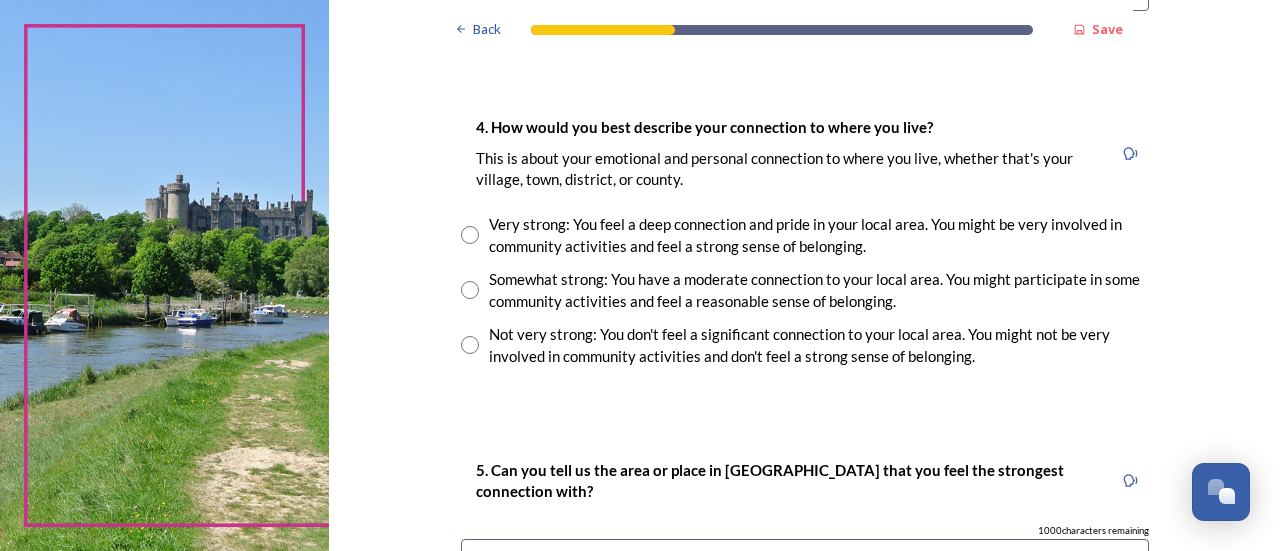 type on "Horsham" 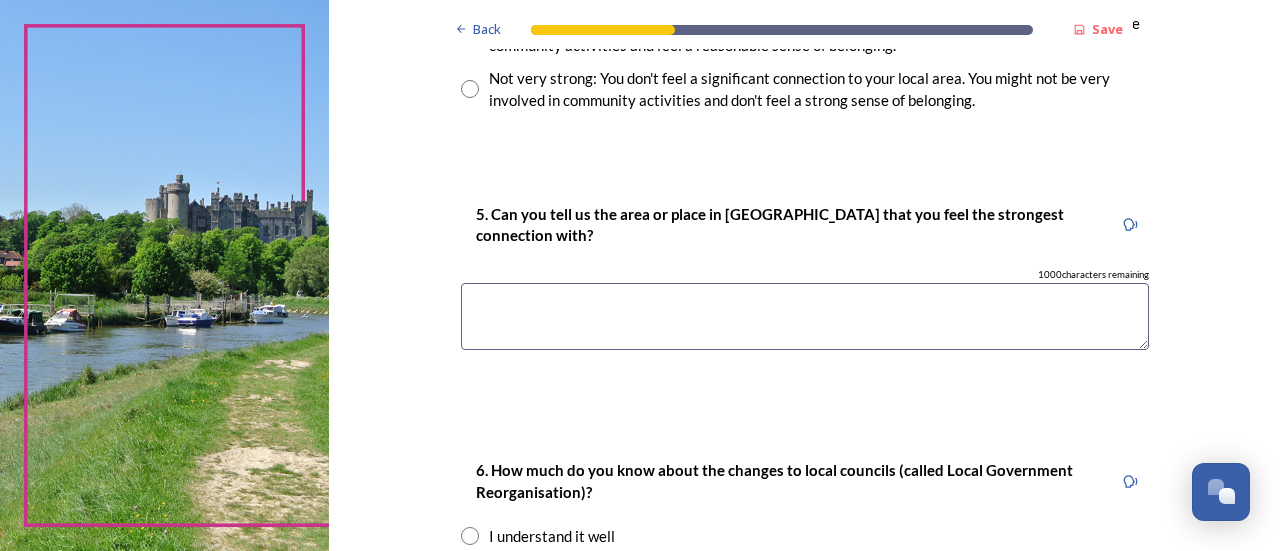 scroll, scrollTop: 1691, scrollLeft: 0, axis: vertical 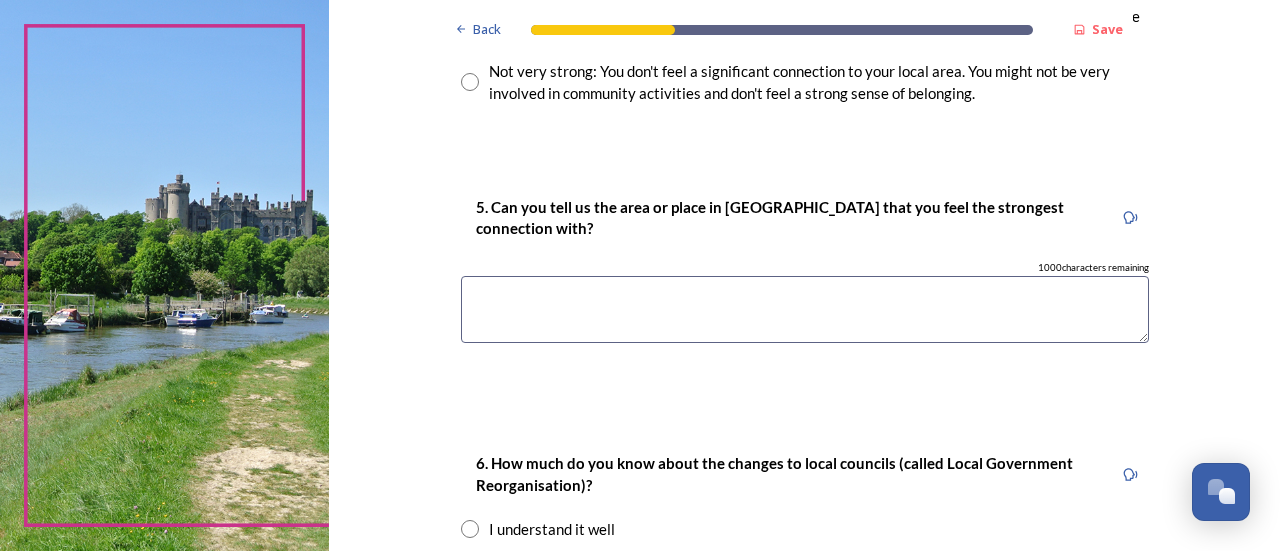 click at bounding box center [805, 309] 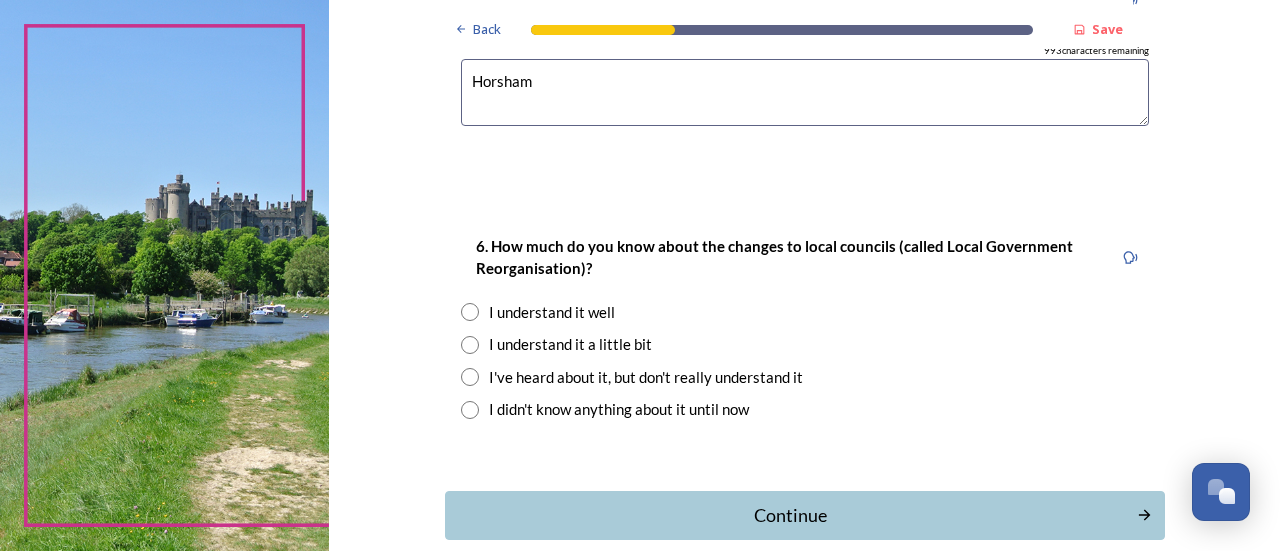 scroll, scrollTop: 1958, scrollLeft: 0, axis: vertical 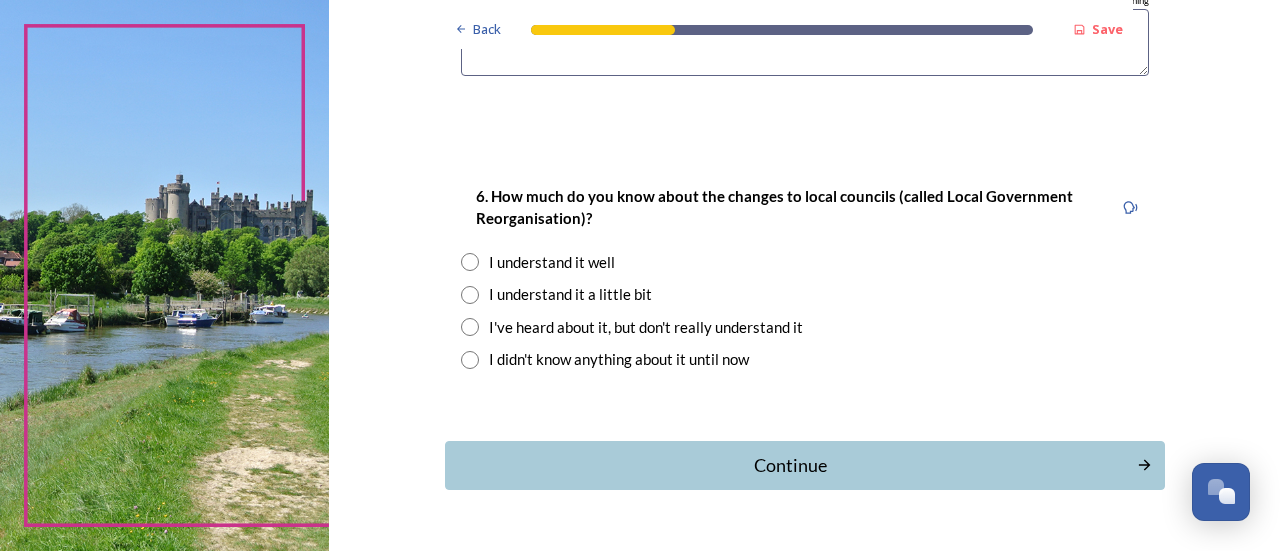 type on "Horsham" 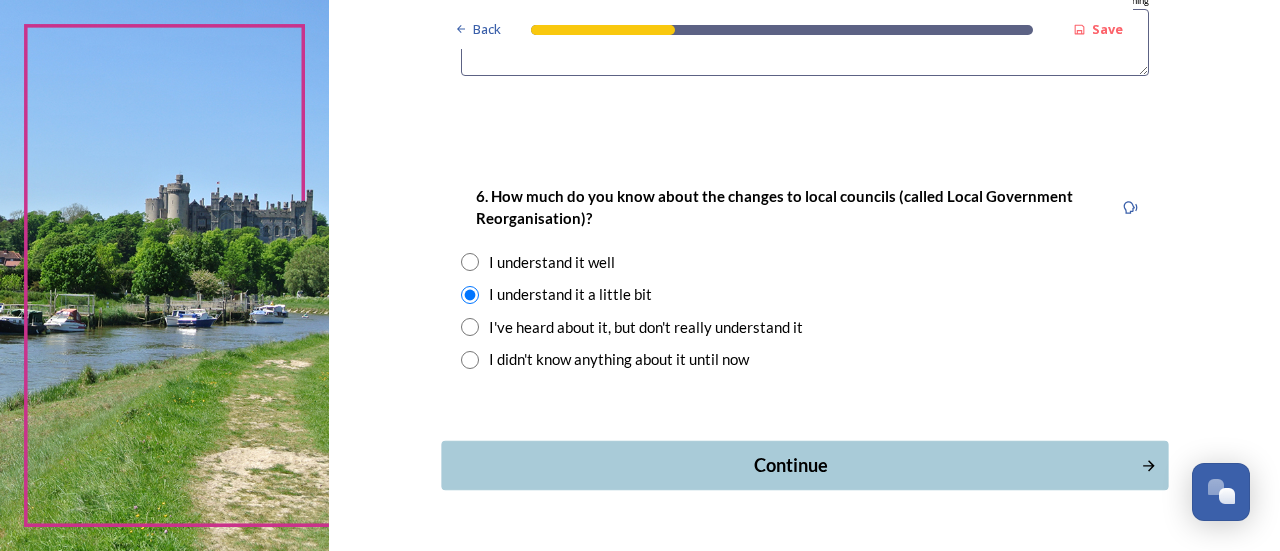 click on "Continue" at bounding box center [790, 465] 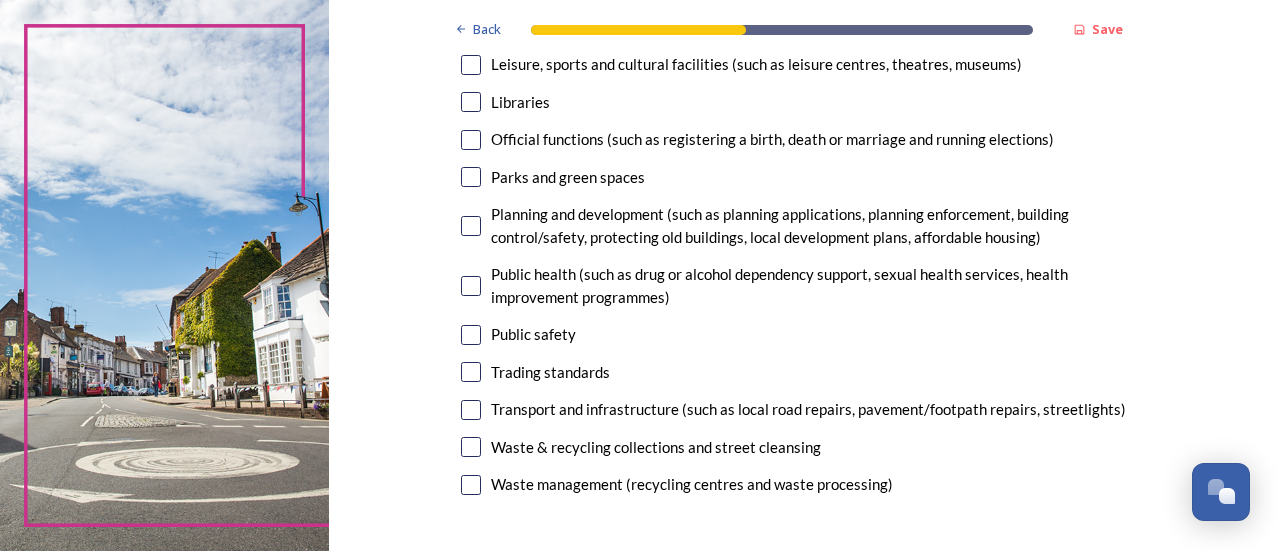 scroll, scrollTop: 640, scrollLeft: 0, axis: vertical 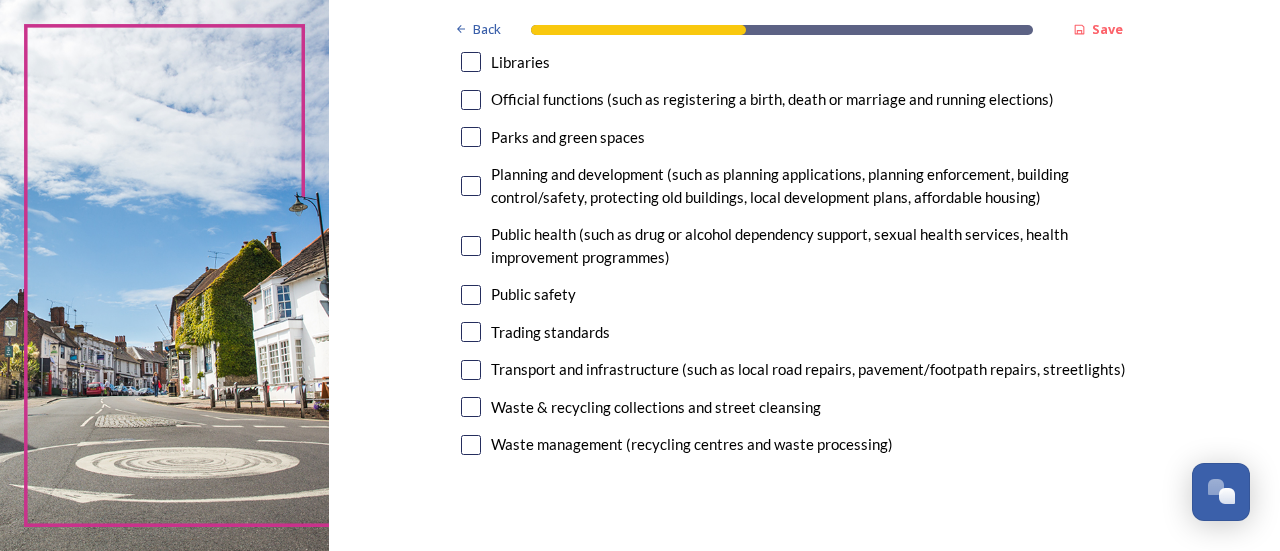 click at bounding box center [471, 445] 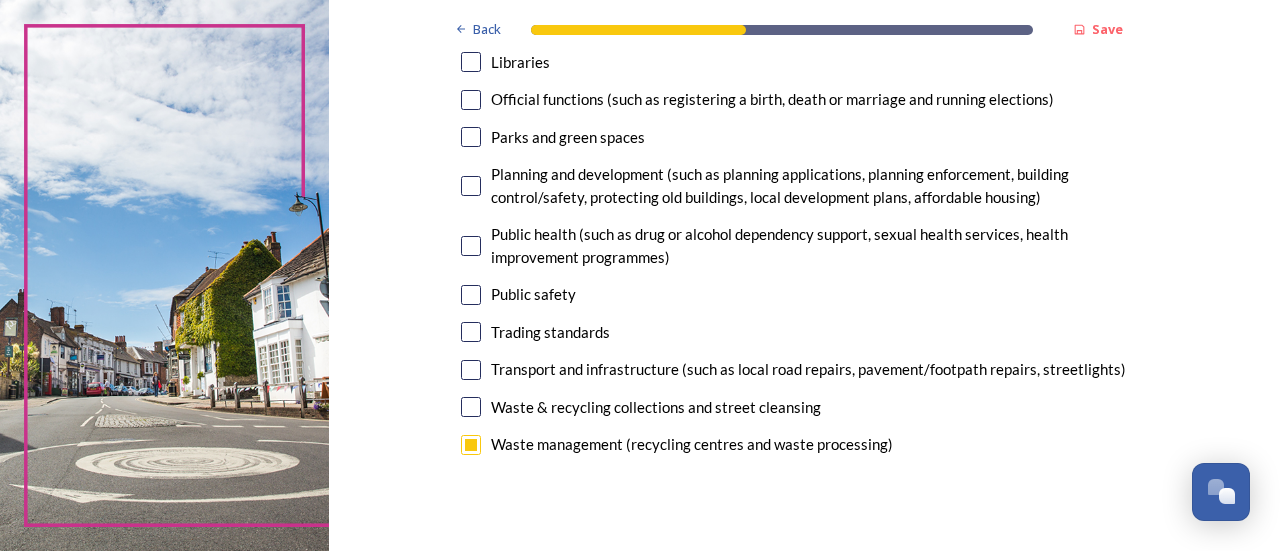 click at bounding box center (471, 445) 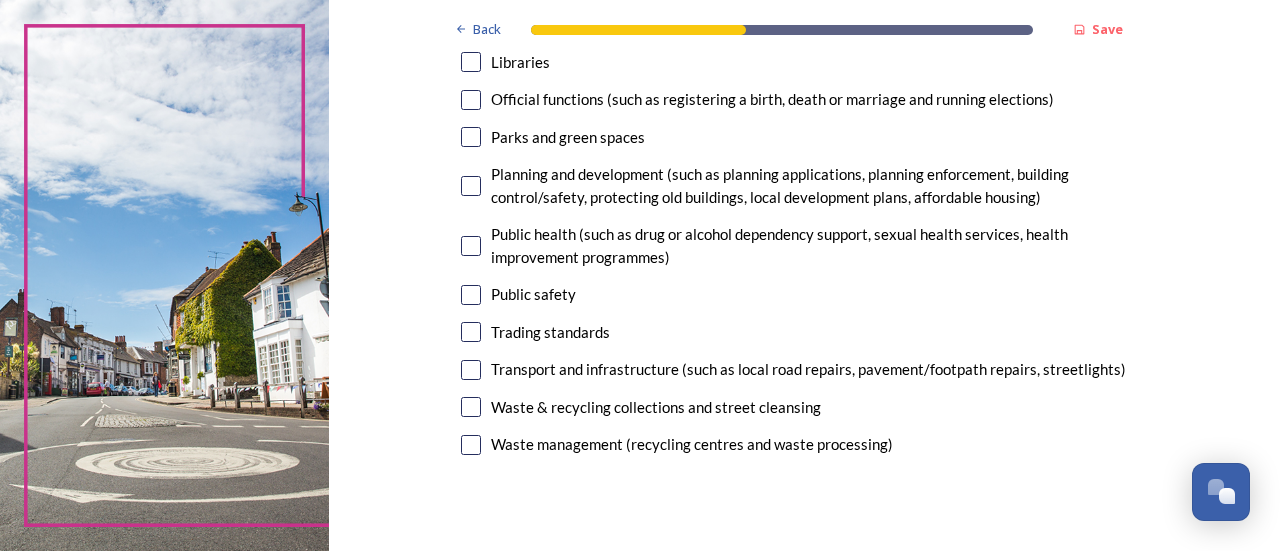 click at bounding box center [471, 407] 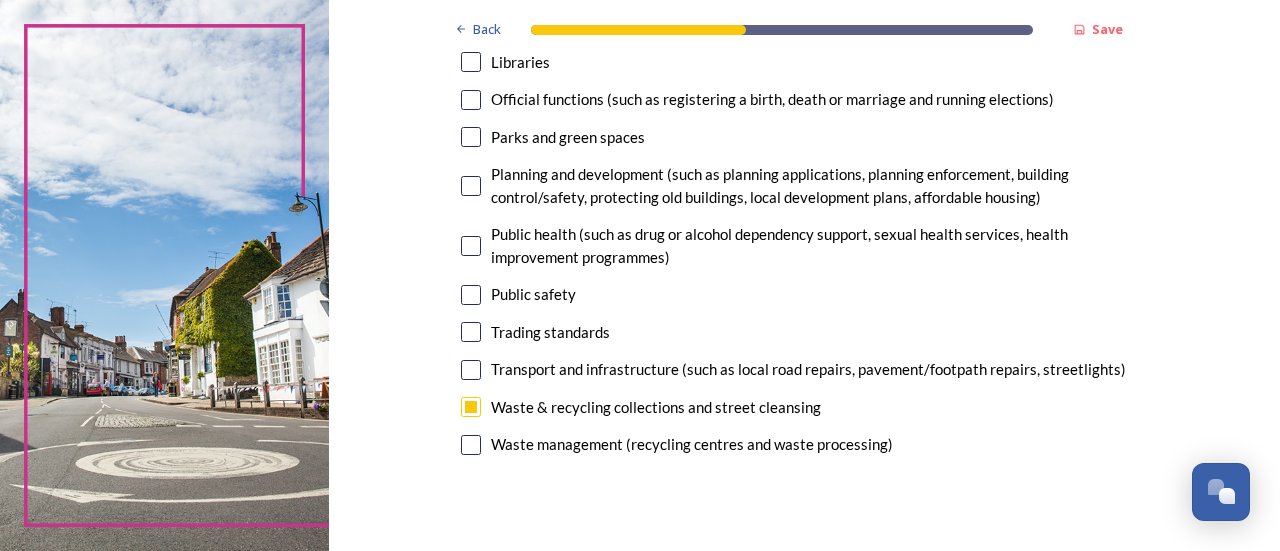 click at bounding box center (471, 370) 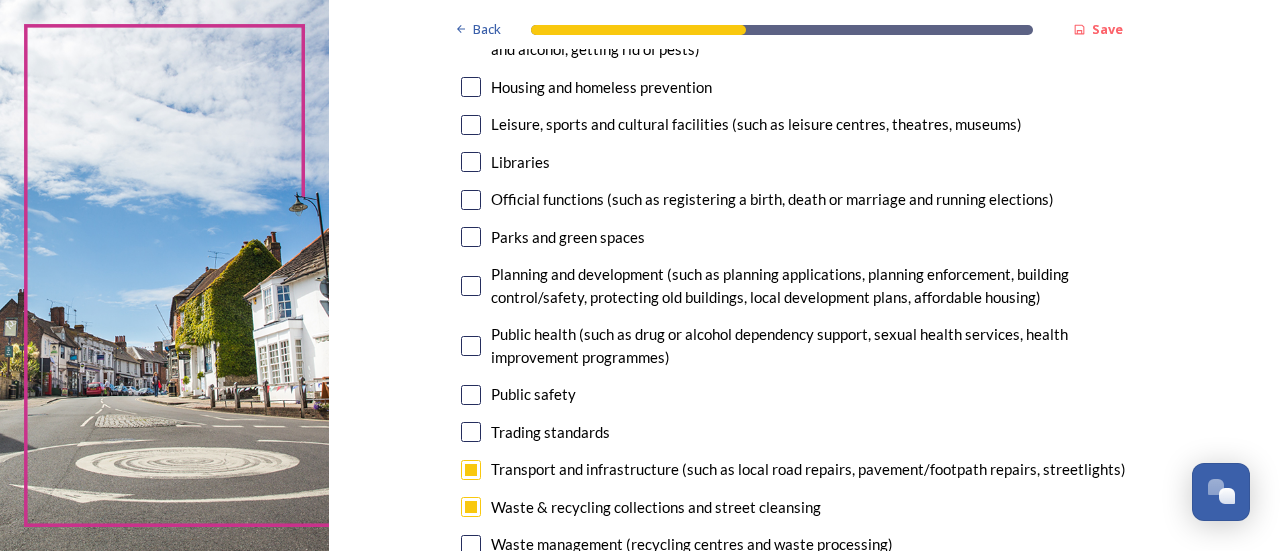 scroll, scrollTop: 530, scrollLeft: 0, axis: vertical 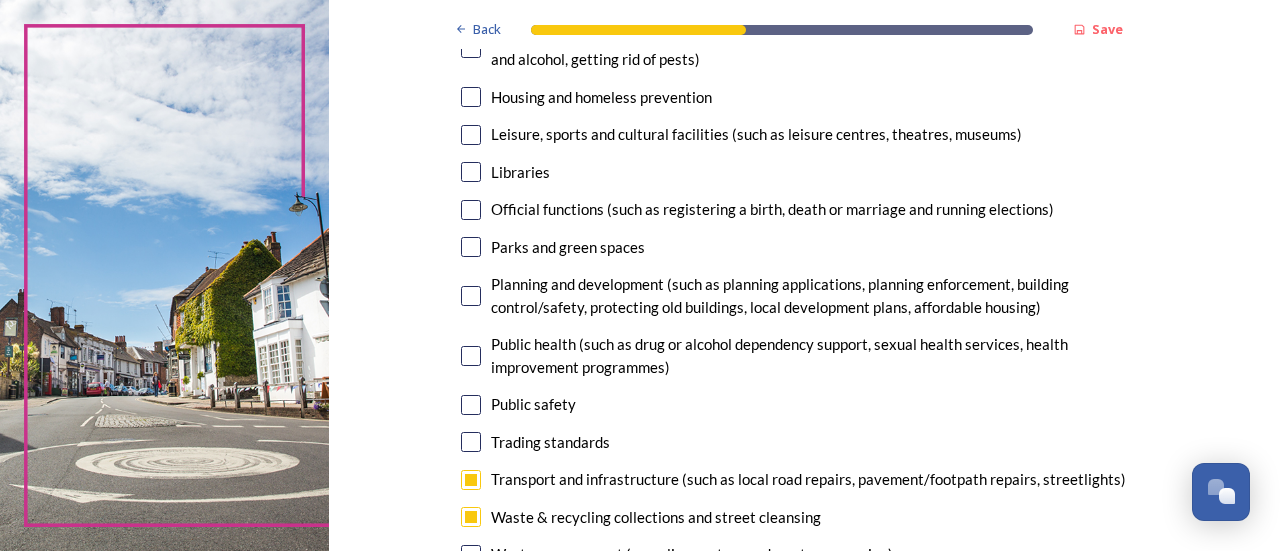 click at bounding box center (471, 296) 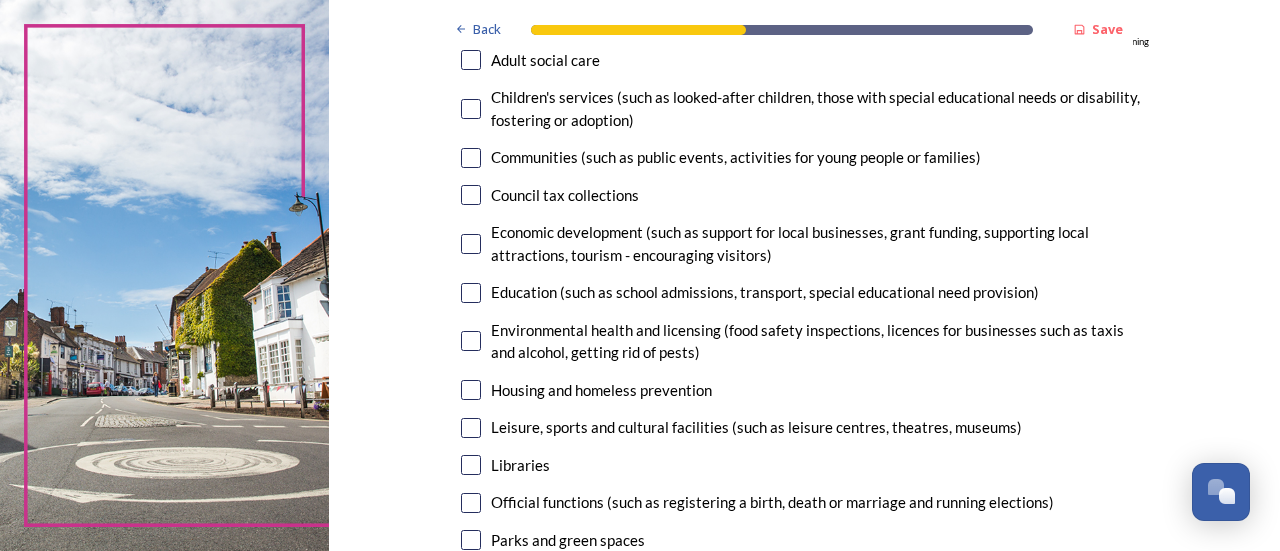 scroll, scrollTop: 244, scrollLeft: 0, axis: vertical 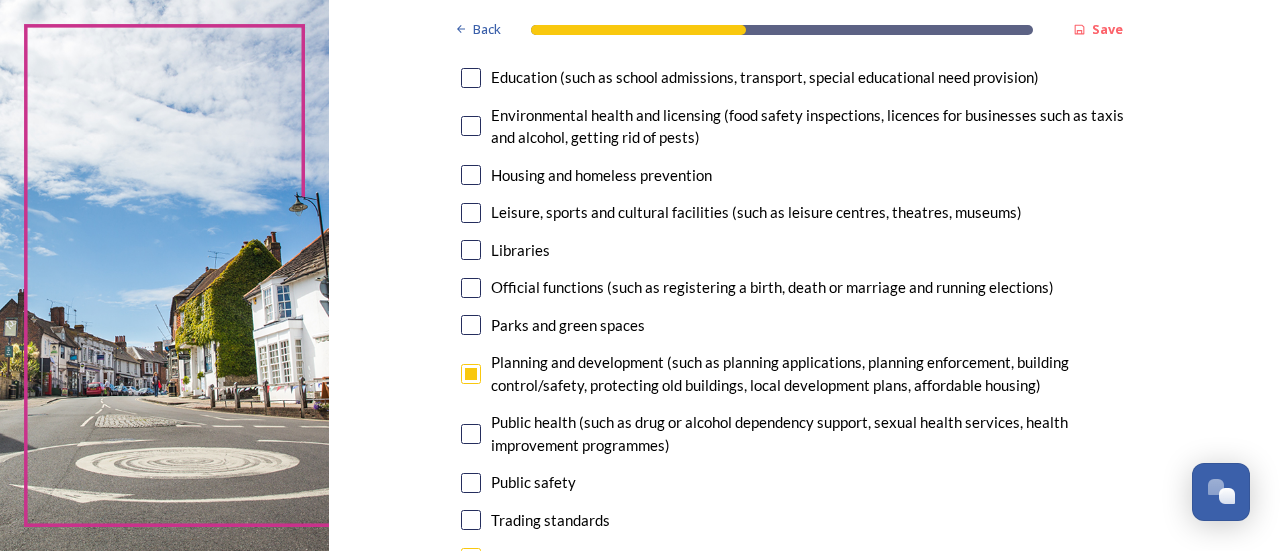 click on "Leisure, sports and cultural facilities (such as leisure centres, theatres, museums)" at bounding box center (805, 212) 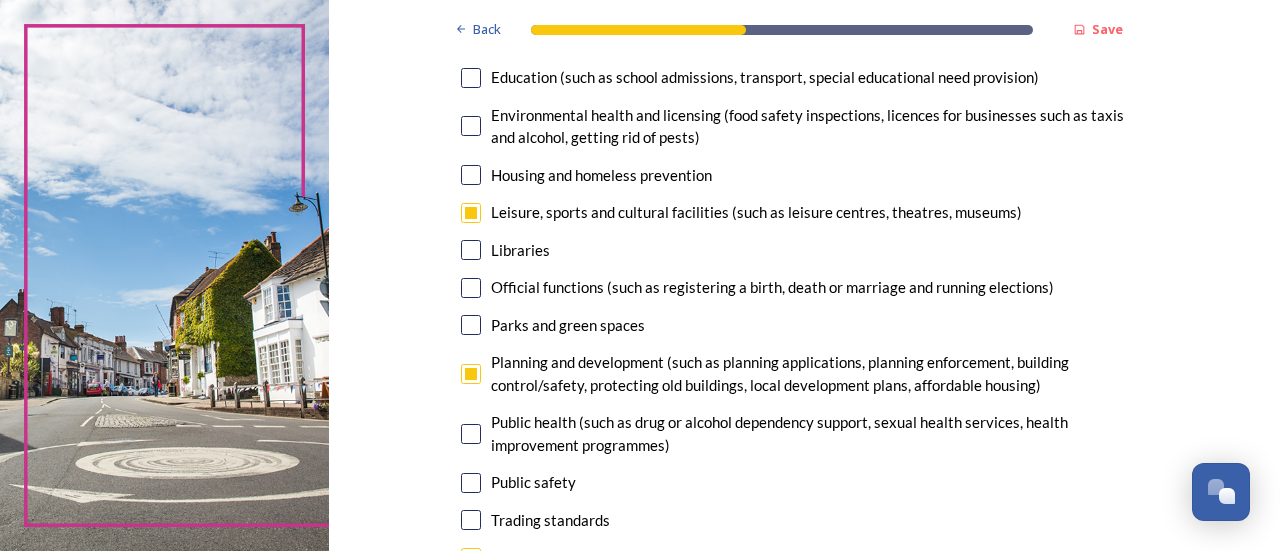 checkbox on "true" 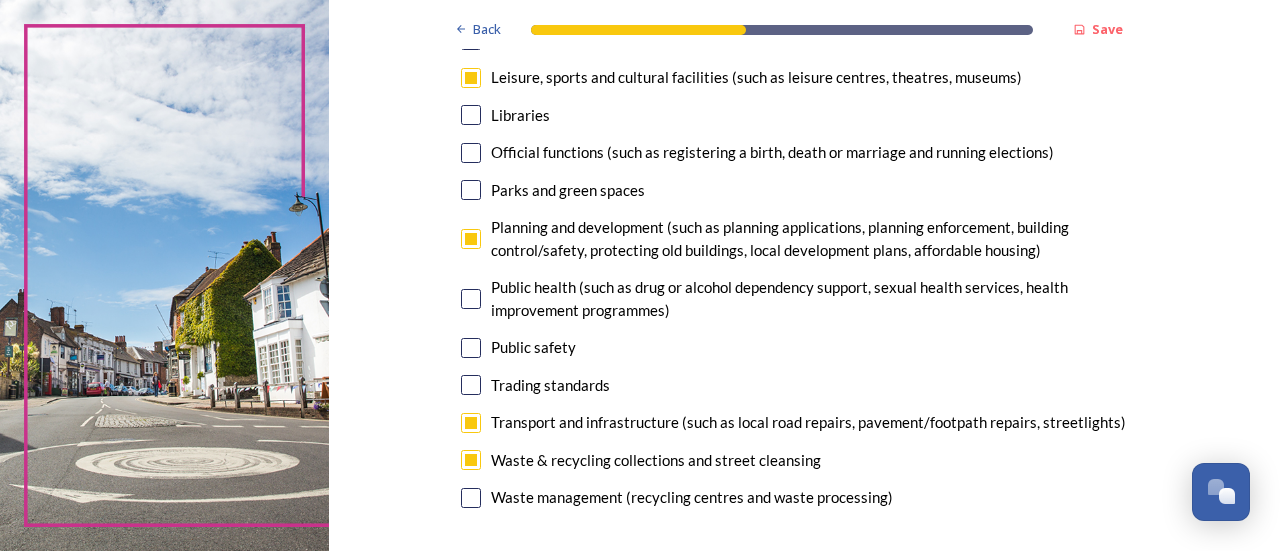 scroll, scrollTop: 597, scrollLeft: 0, axis: vertical 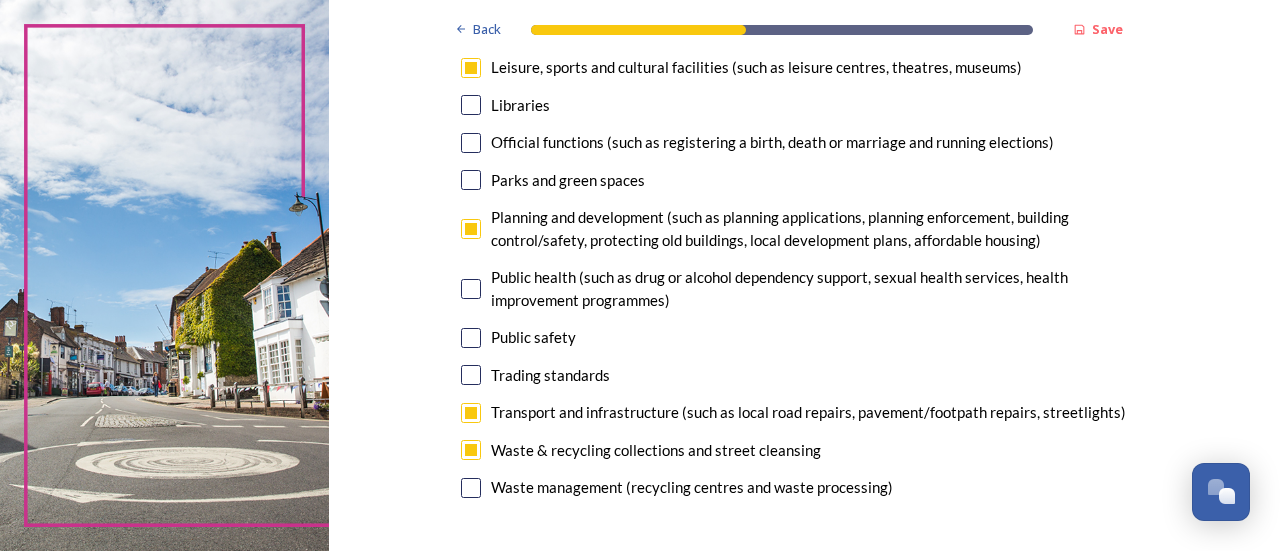 click at bounding box center (471, 180) 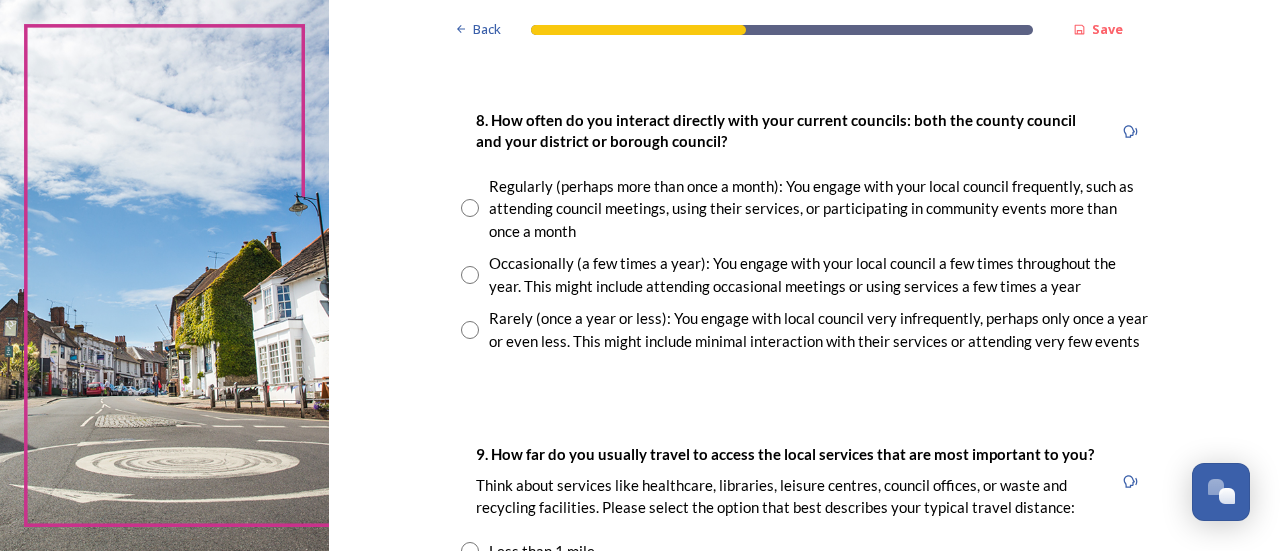 scroll, scrollTop: 1100, scrollLeft: 0, axis: vertical 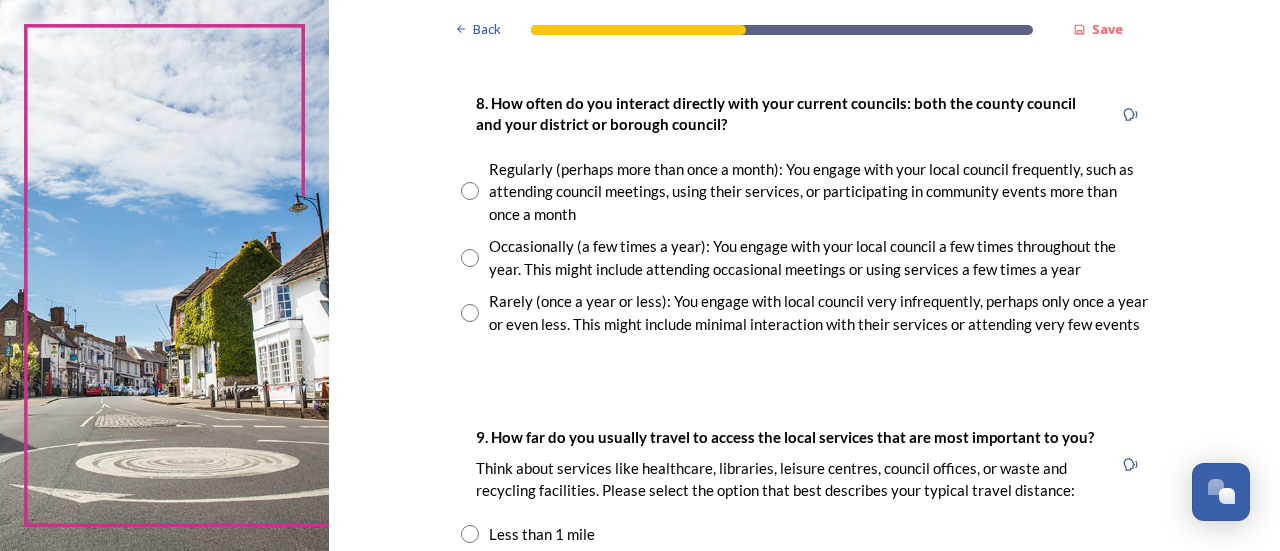 click at bounding box center (470, 258) 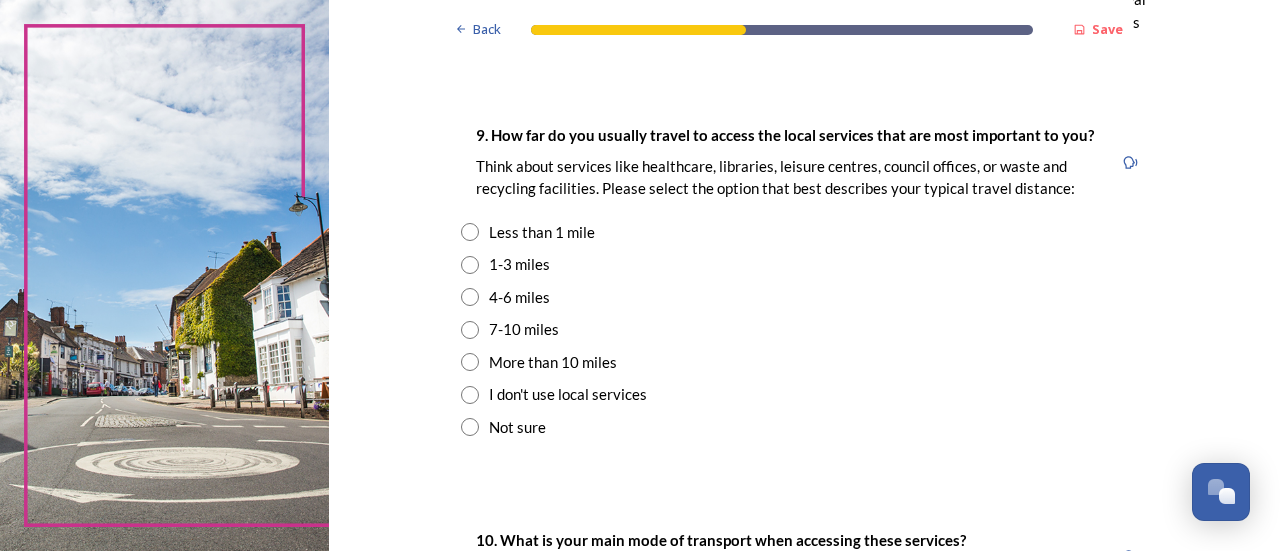 scroll, scrollTop: 1406, scrollLeft: 0, axis: vertical 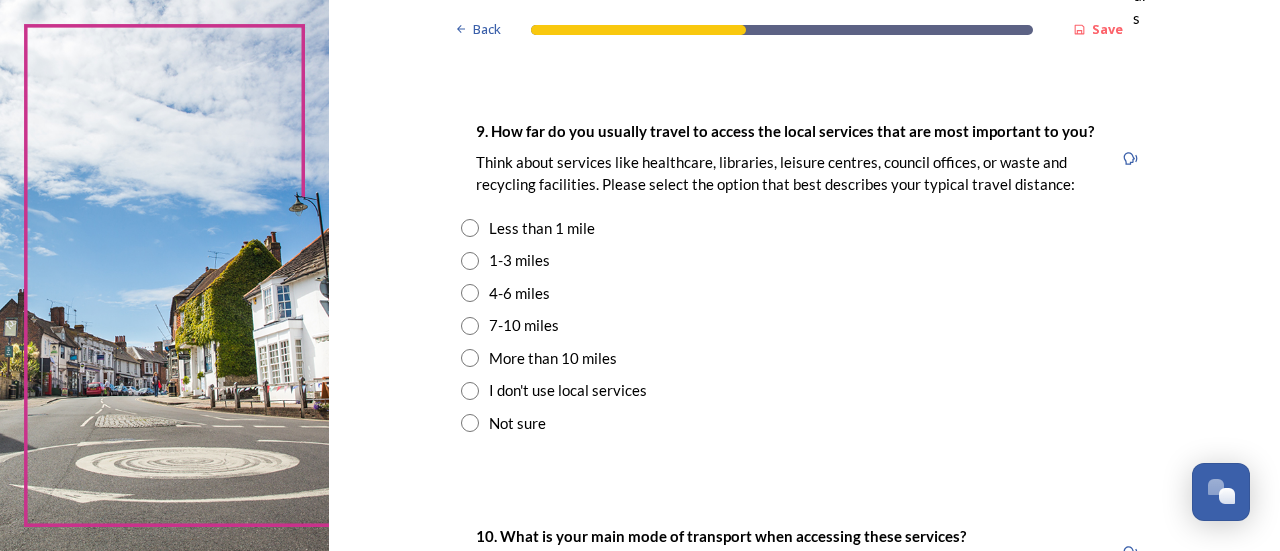click at bounding box center [470, 261] 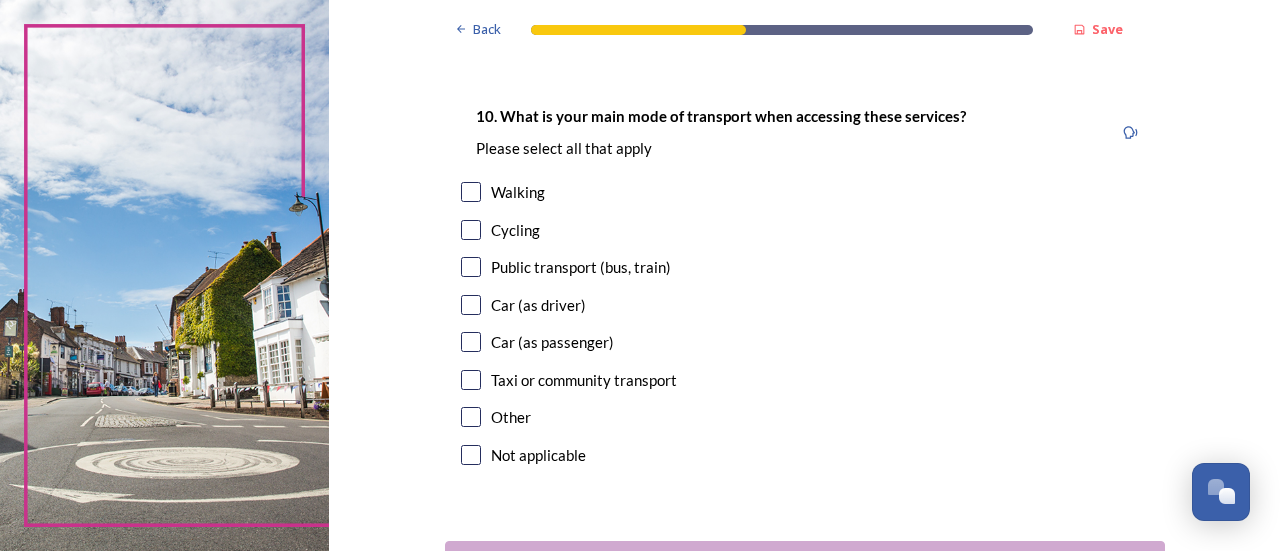 scroll, scrollTop: 1839, scrollLeft: 0, axis: vertical 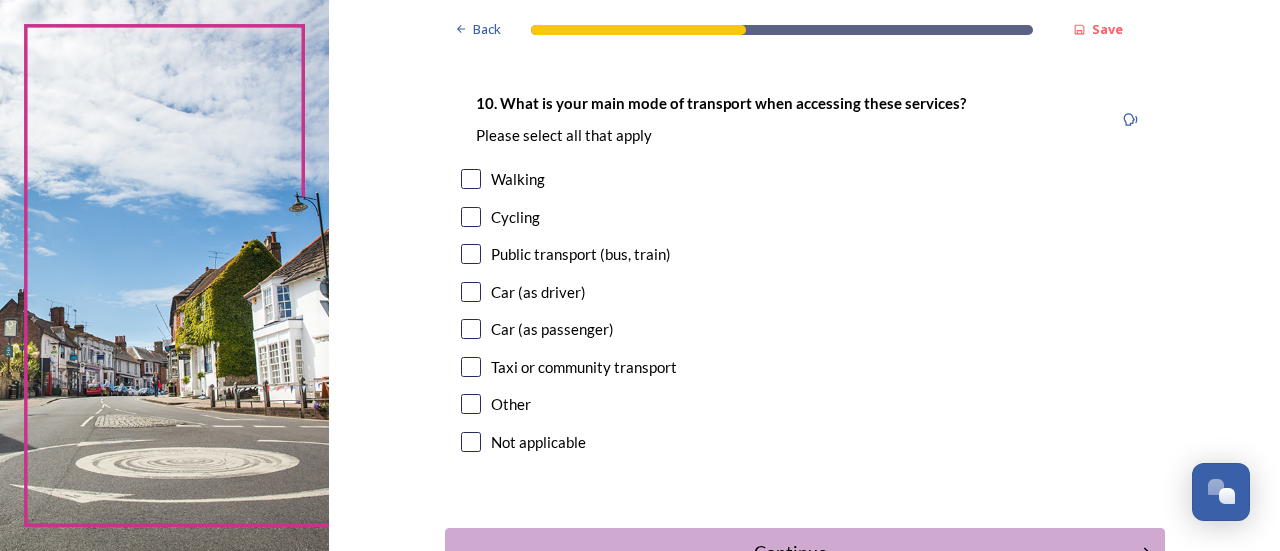 click at bounding box center [471, 254] 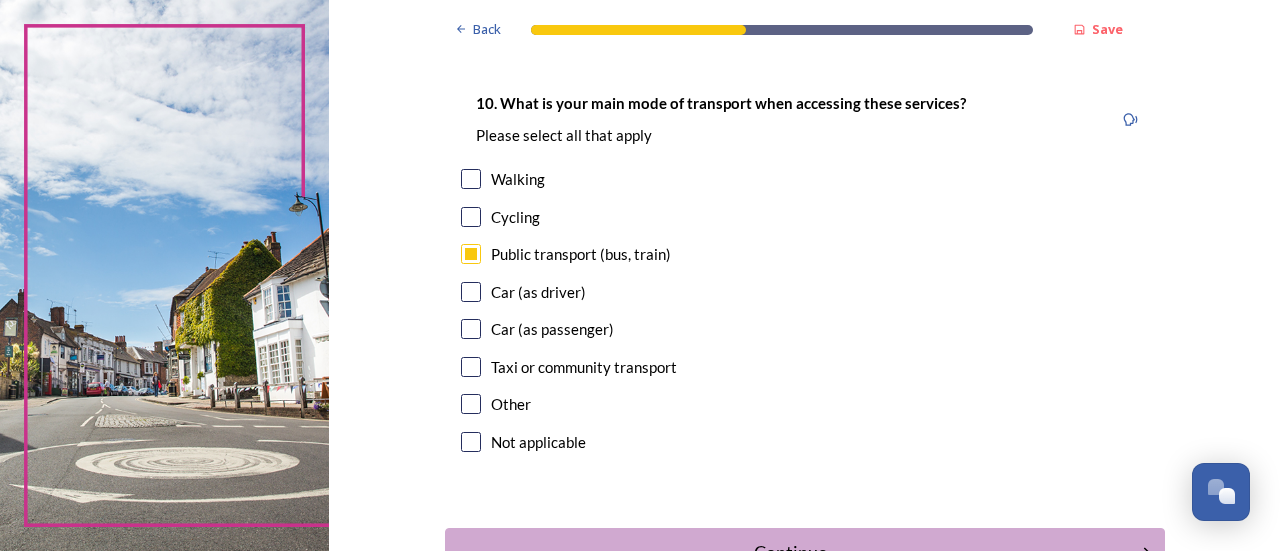 click at bounding box center (471, 292) 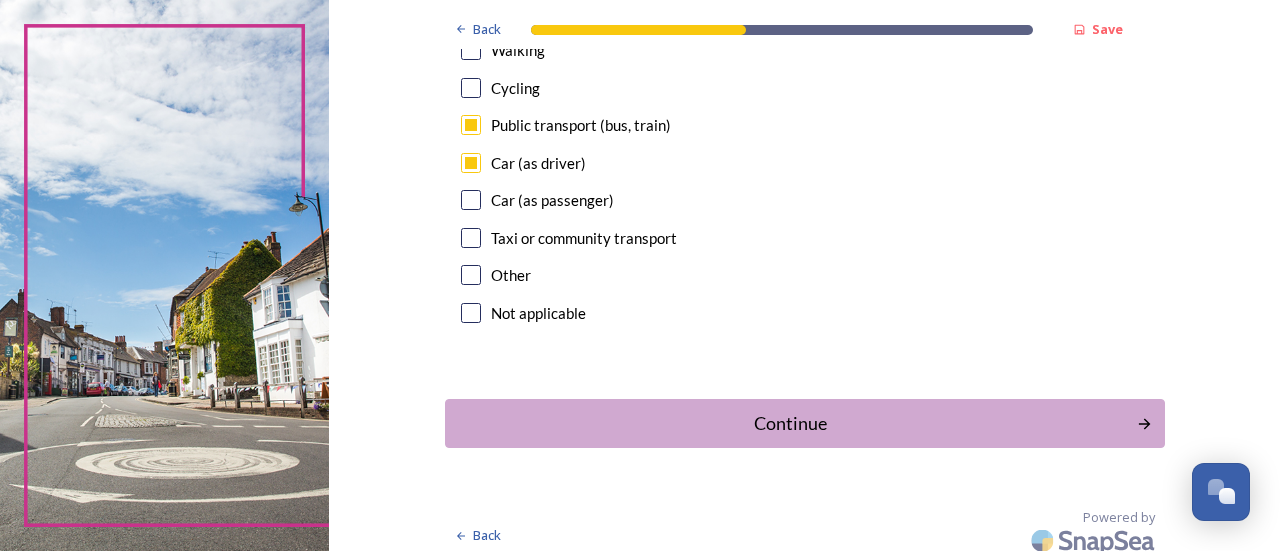 scroll, scrollTop: 1980, scrollLeft: 0, axis: vertical 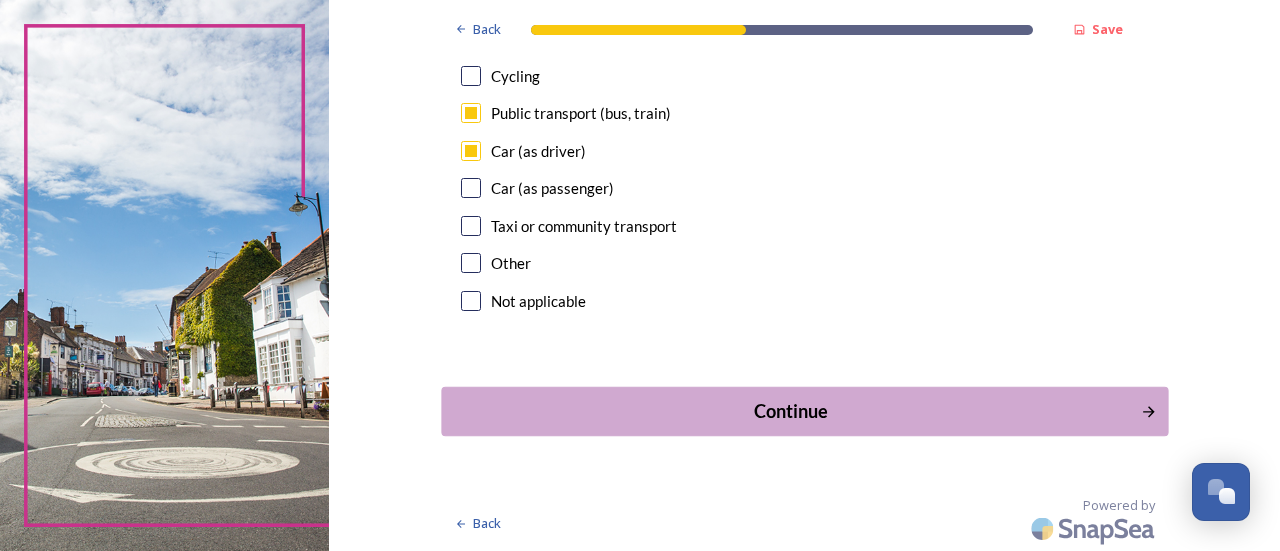 click on "Continue" at bounding box center [790, 411] 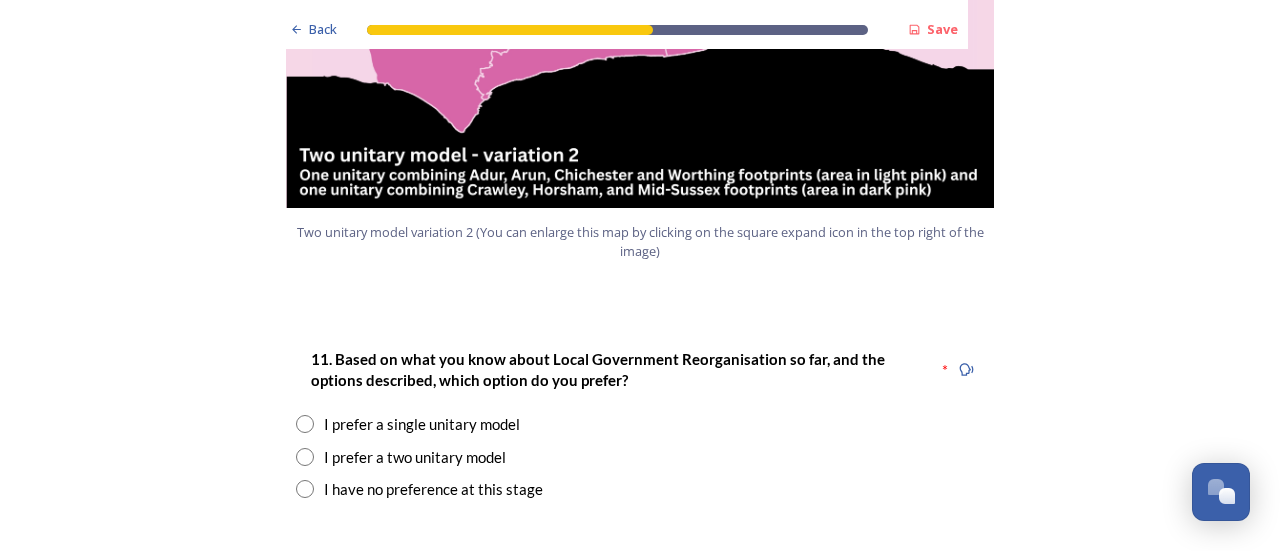 scroll, scrollTop: 2480, scrollLeft: 0, axis: vertical 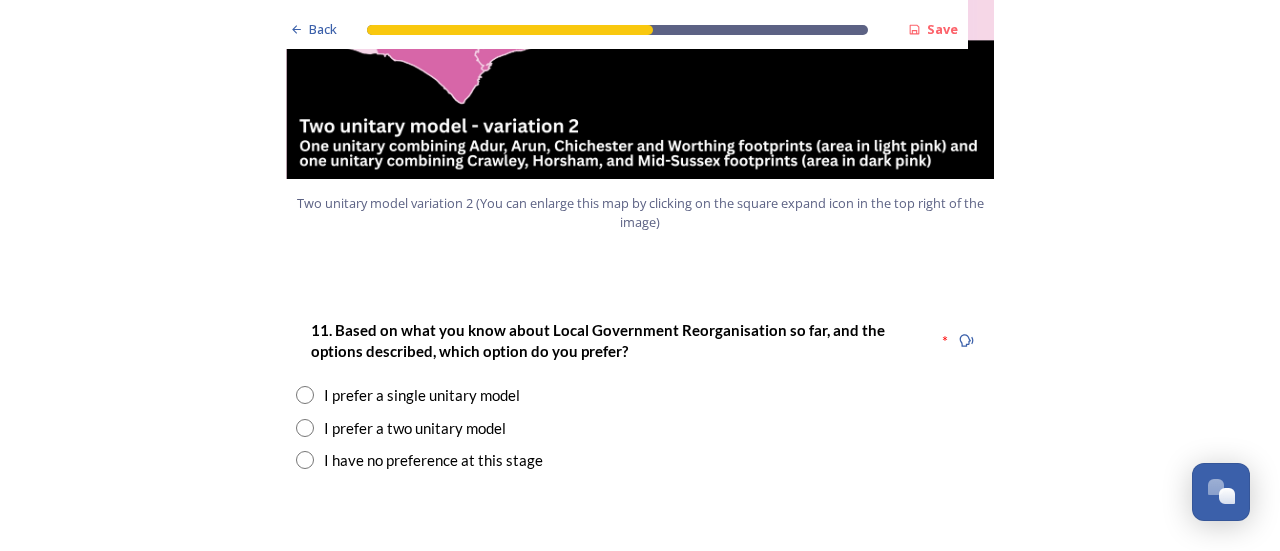 click at bounding box center (305, 428) 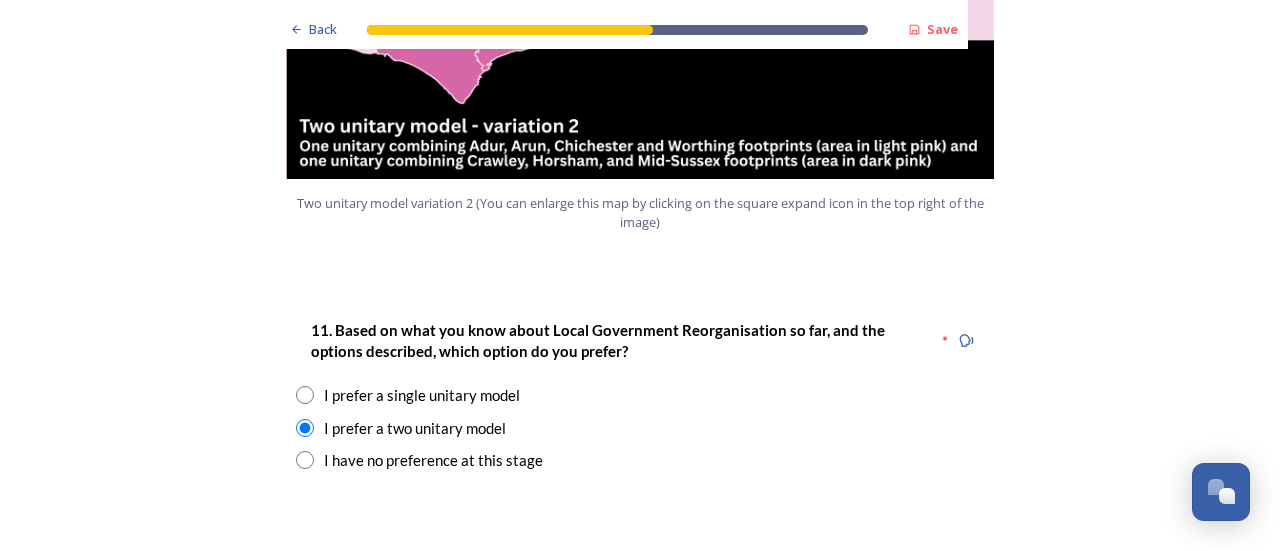 click at bounding box center [305, 460] 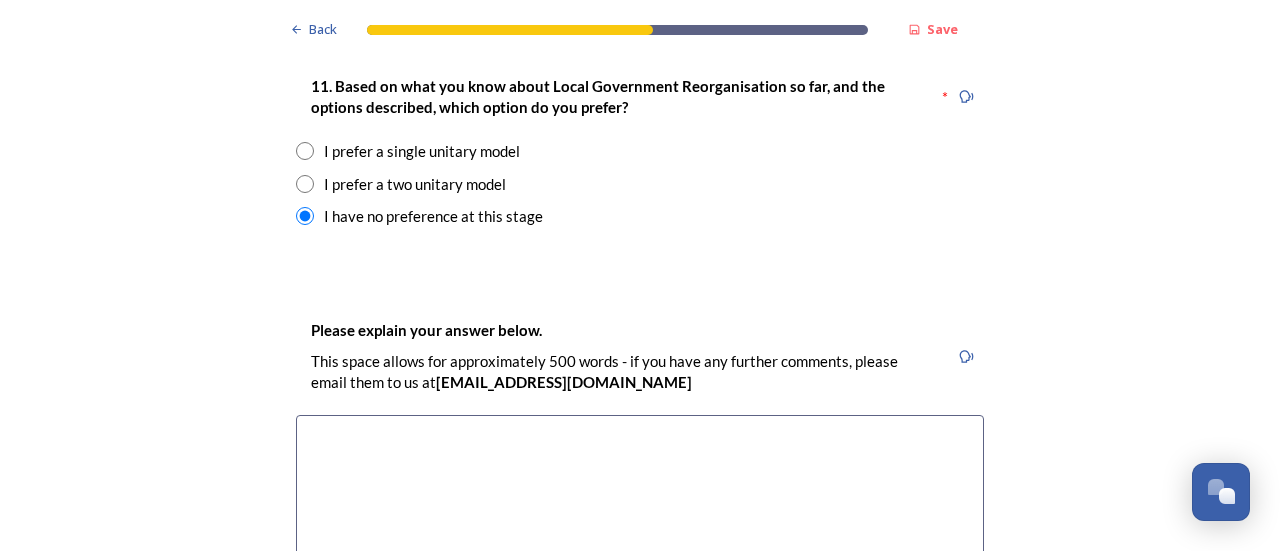 scroll, scrollTop: 2706, scrollLeft: 0, axis: vertical 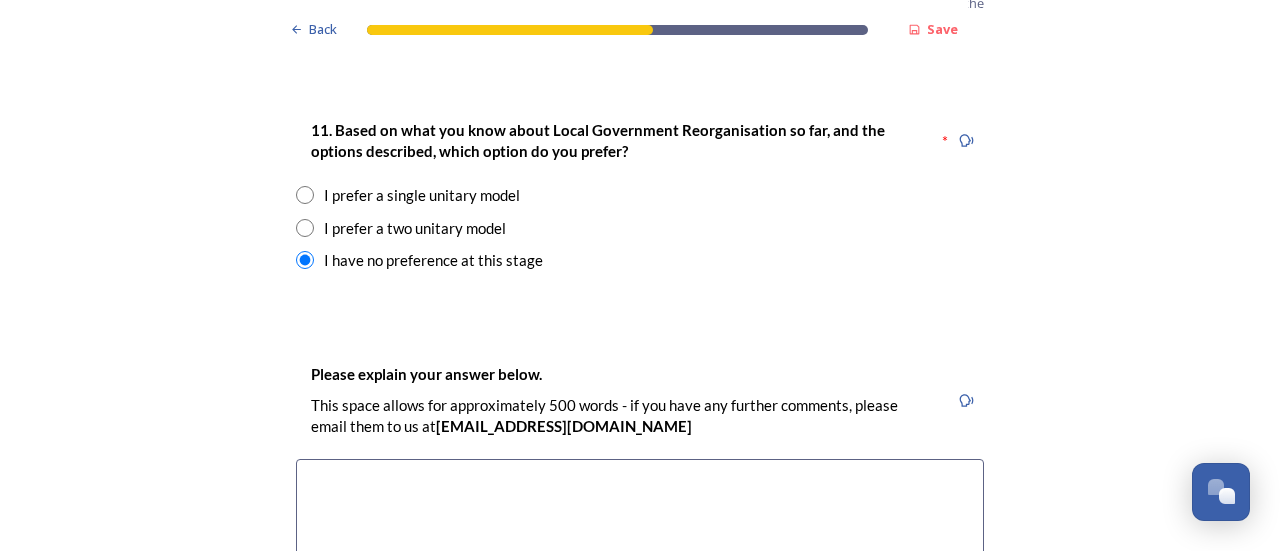 click on "Back Save Prioritising future services As explained on our  Shaping [GEOGRAPHIC_DATA] hub , Local Government Reorganisation for [GEOGRAPHIC_DATA] means that the county, district and borough councils will be replaced with one, or more than one, single-tier council (referred to as a unitary council) to deliver all your services.  Options currently being explored within [GEOGRAPHIC_DATA] are detailed on our  hub , but map visuals can be found below. A single county unitary , bringing the County Council and all seven District and Borough Councils services together to form a new unitary council for [GEOGRAPHIC_DATA]. Single unitary model (You can enlarge this map by clicking on the square expand icon in the top right of the image) Two unitary option, variation 1  -   one unitary combining Arun, [GEOGRAPHIC_DATA] and Worthing footprints and one unitary combining Adur, [GEOGRAPHIC_DATA], [GEOGRAPHIC_DATA], and Mid-Sussex footprints. Two unitary model variation 1 (You can enlarge this map by clicking on the square expand icon in the top right of the image) * Other 5" at bounding box center [640, 657] 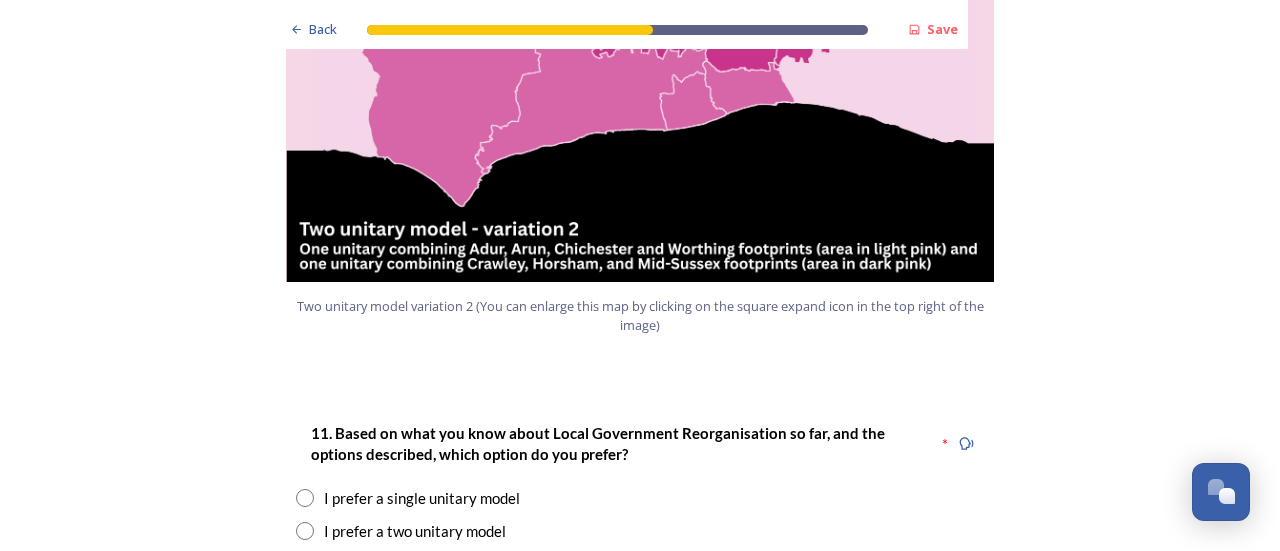 scroll, scrollTop: 2394, scrollLeft: 0, axis: vertical 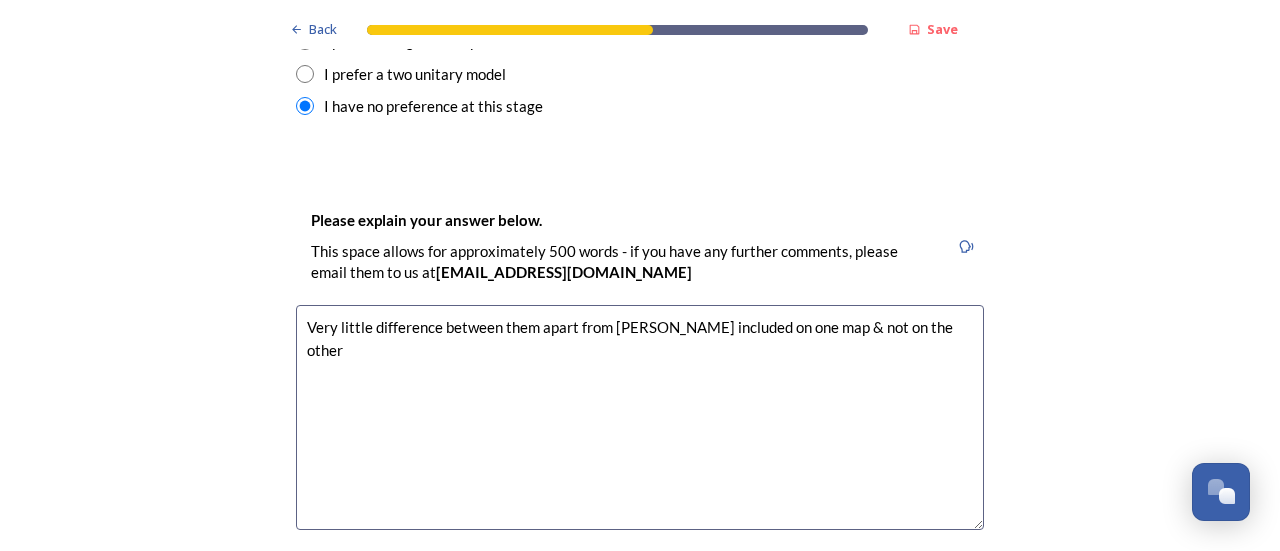 click on "Very little difference between them apart from [PERSON_NAME] included on one map & not on the other" at bounding box center (640, 417) 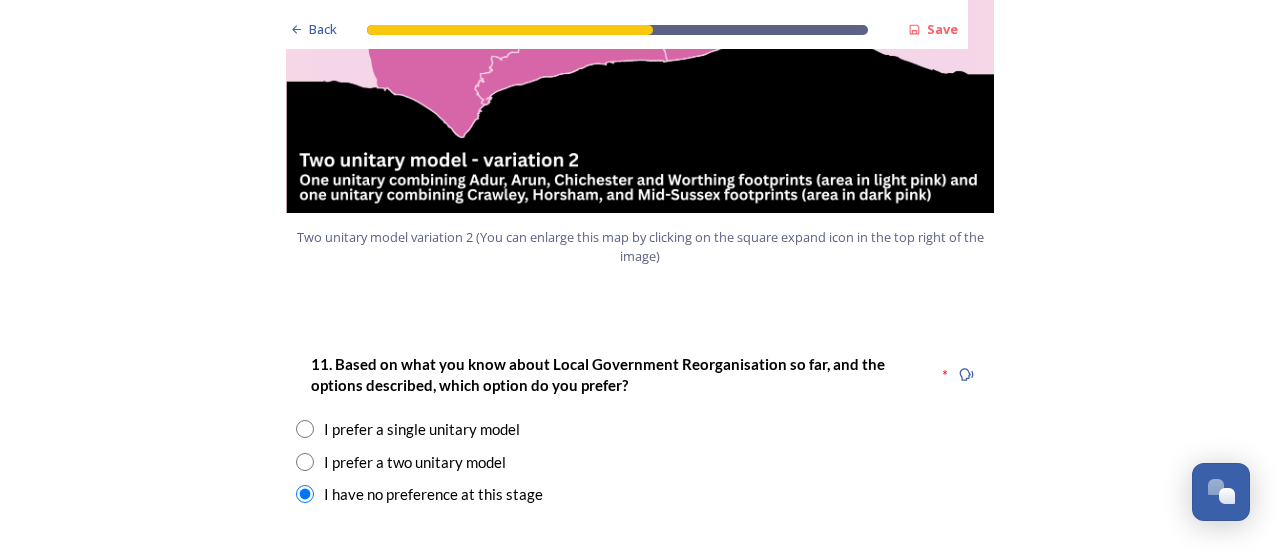scroll, scrollTop: 2462, scrollLeft: 0, axis: vertical 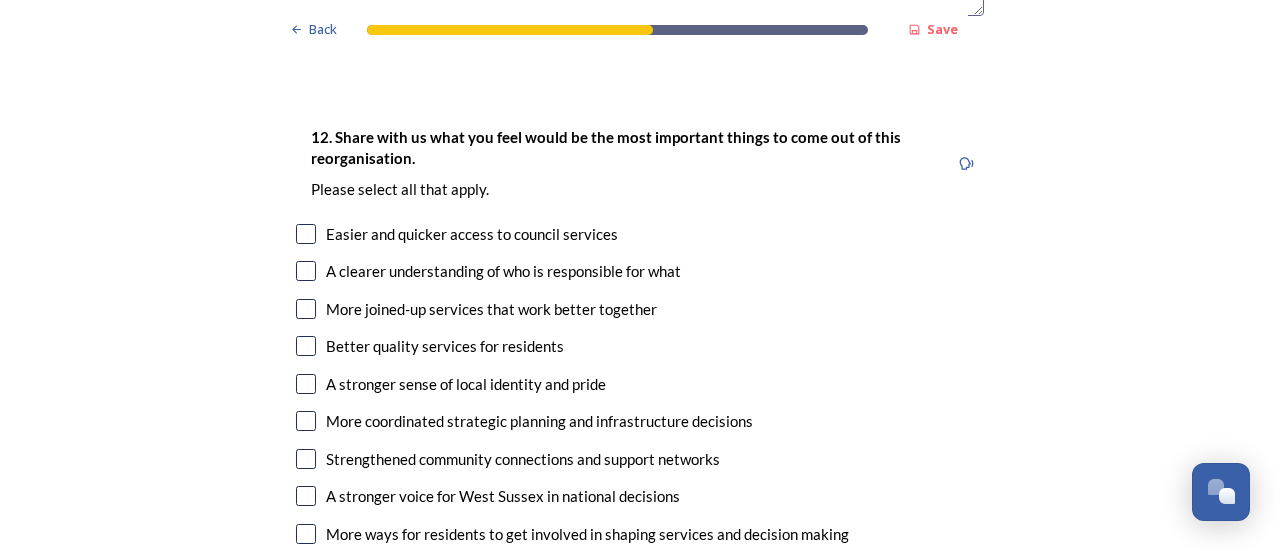 type on "Very little difference between them apart from Worthing included on one map & not on the other" 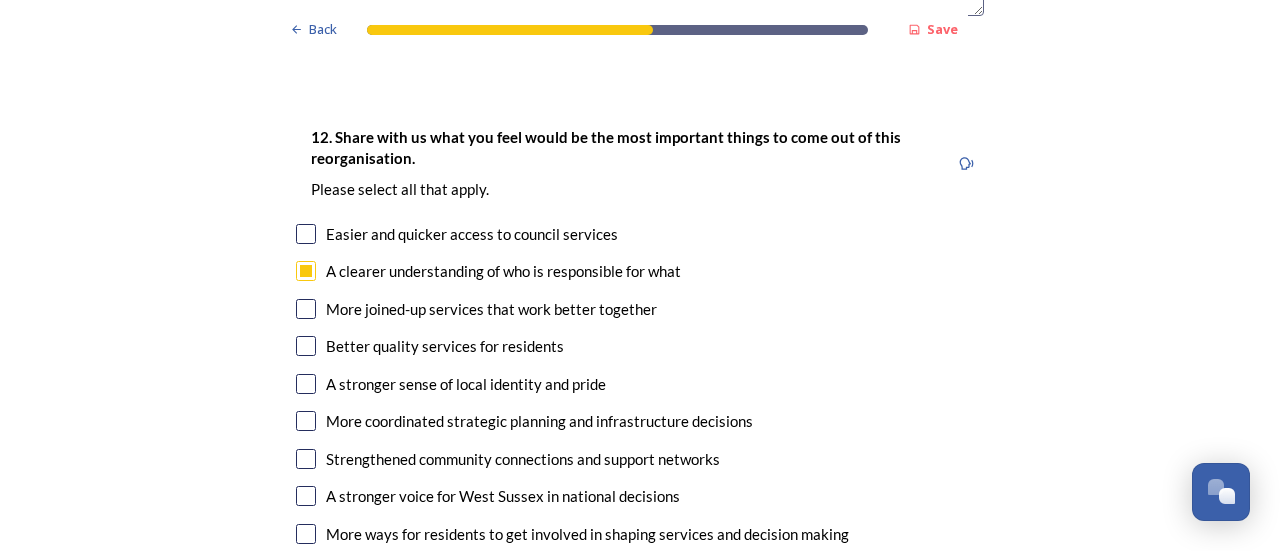 click at bounding box center (306, 309) 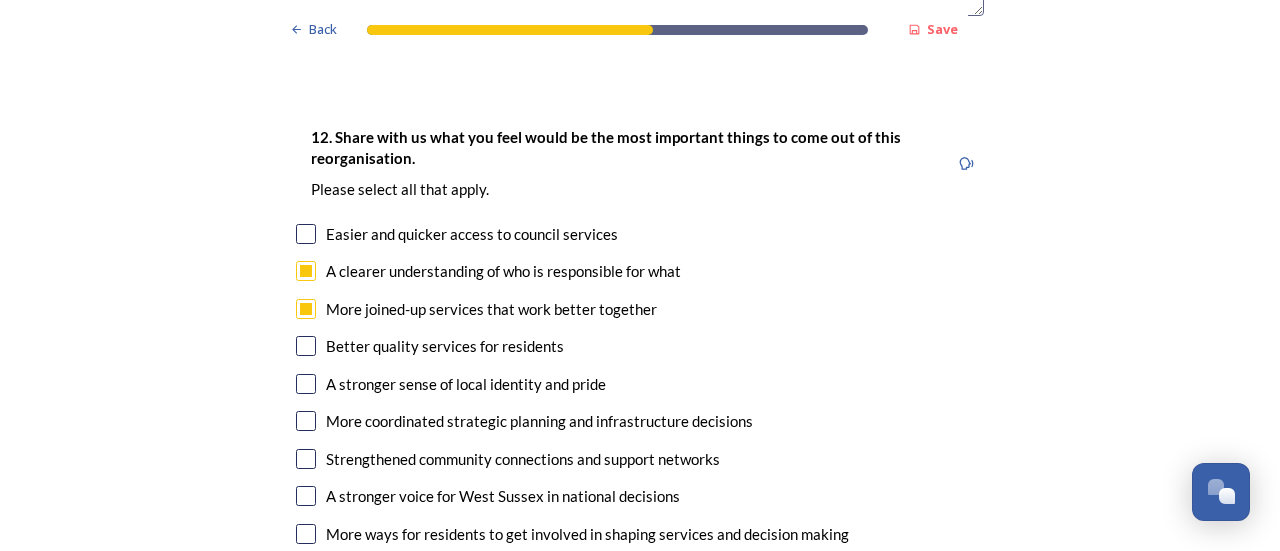 click at bounding box center (306, 346) 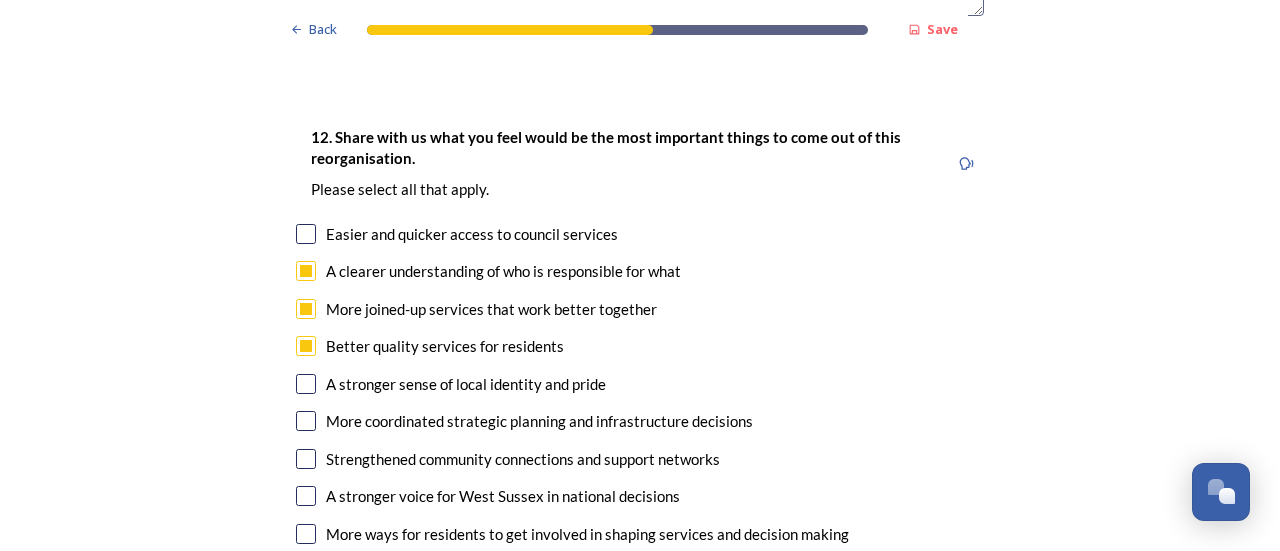 click at bounding box center [306, 384] 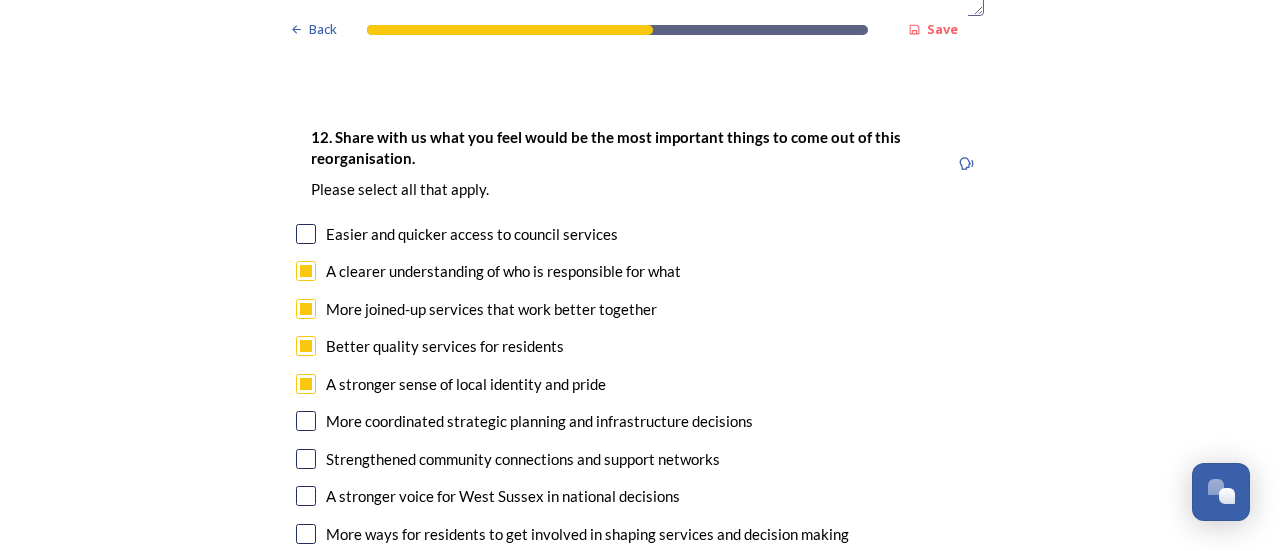 click at bounding box center [306, 421] 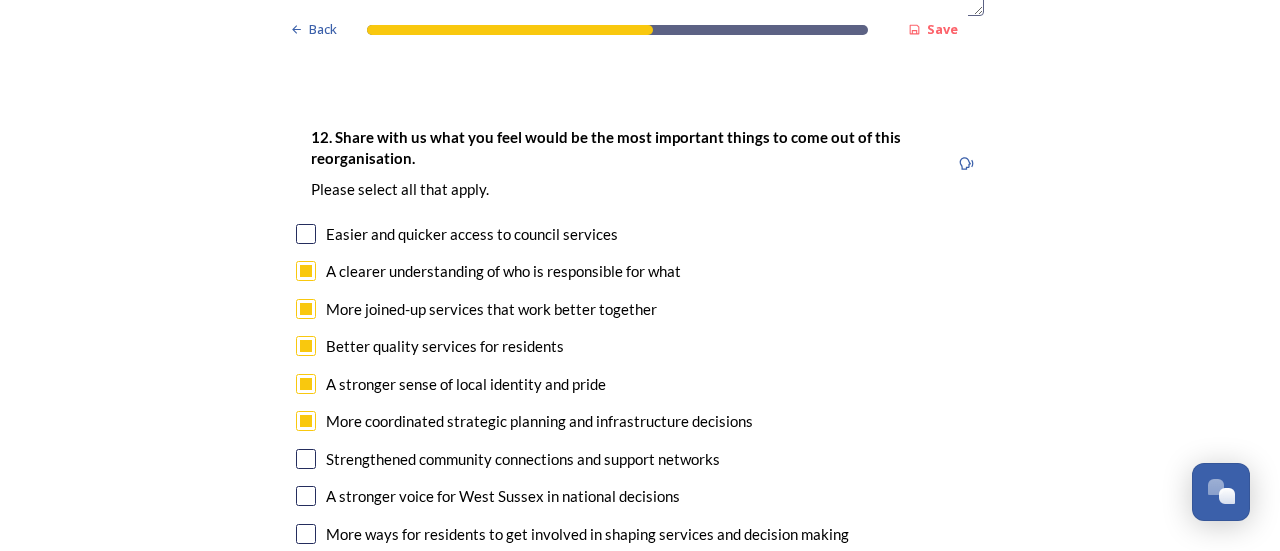 click at bounding box center [306, 234] 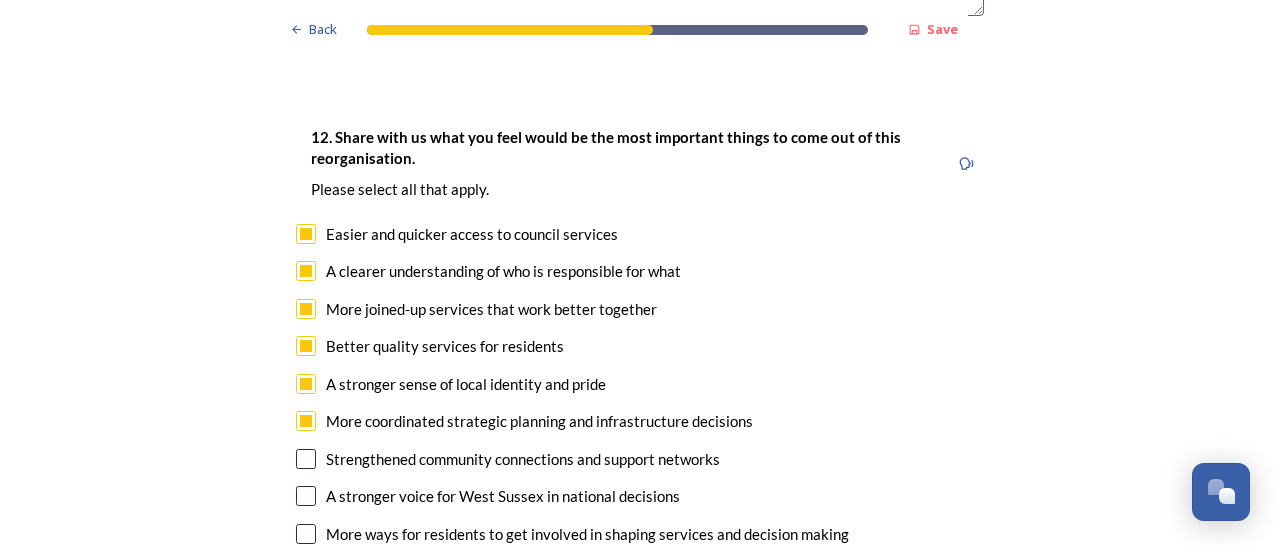 click at bounding box center (306, 459) 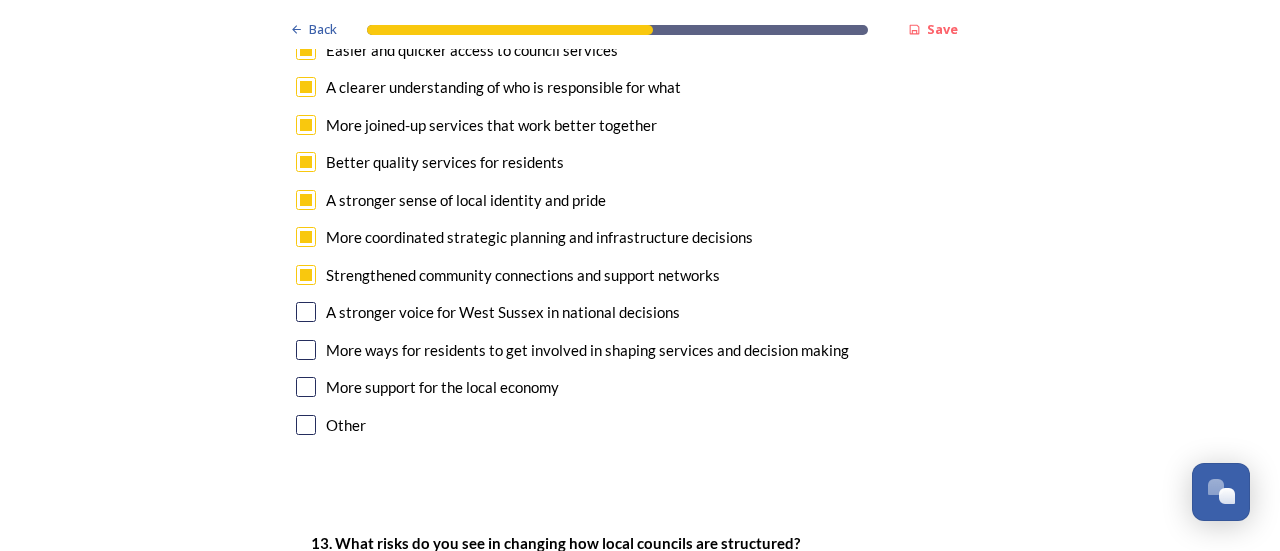 scroll, scrollTop: 3566, scrollLeft: 0, axis: vertical 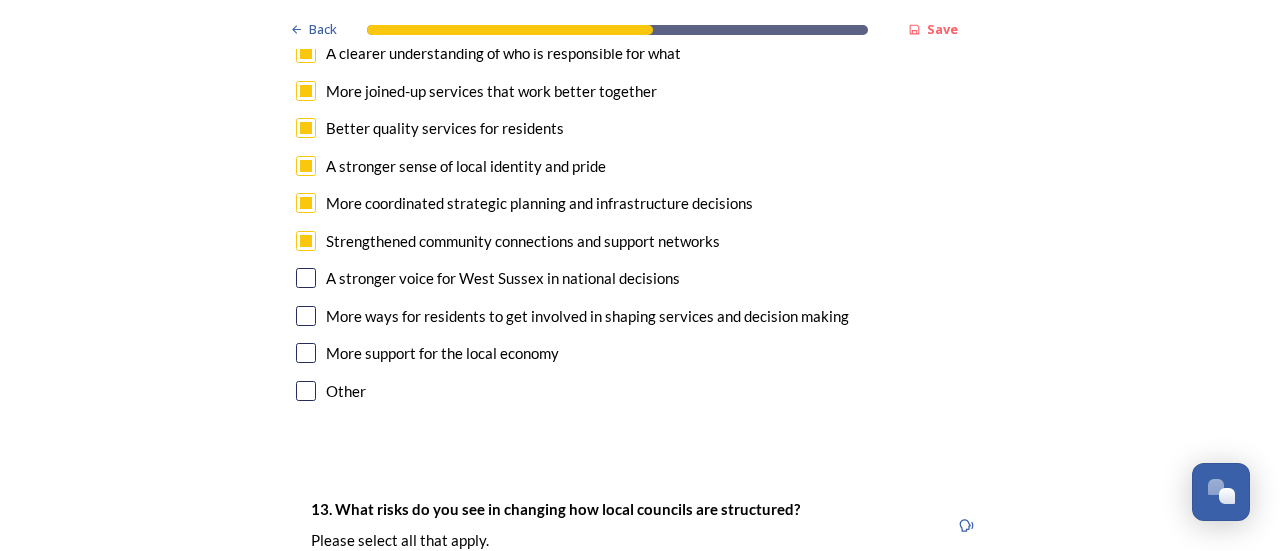 click at bounding box center [306, 278] 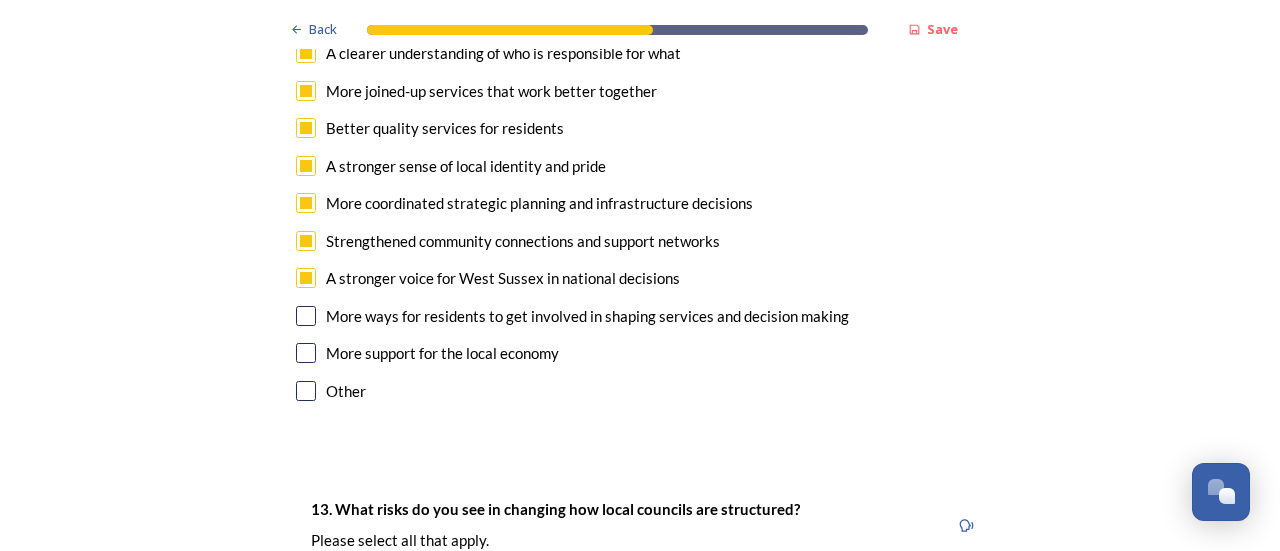 click at bounding box center (306, 316) 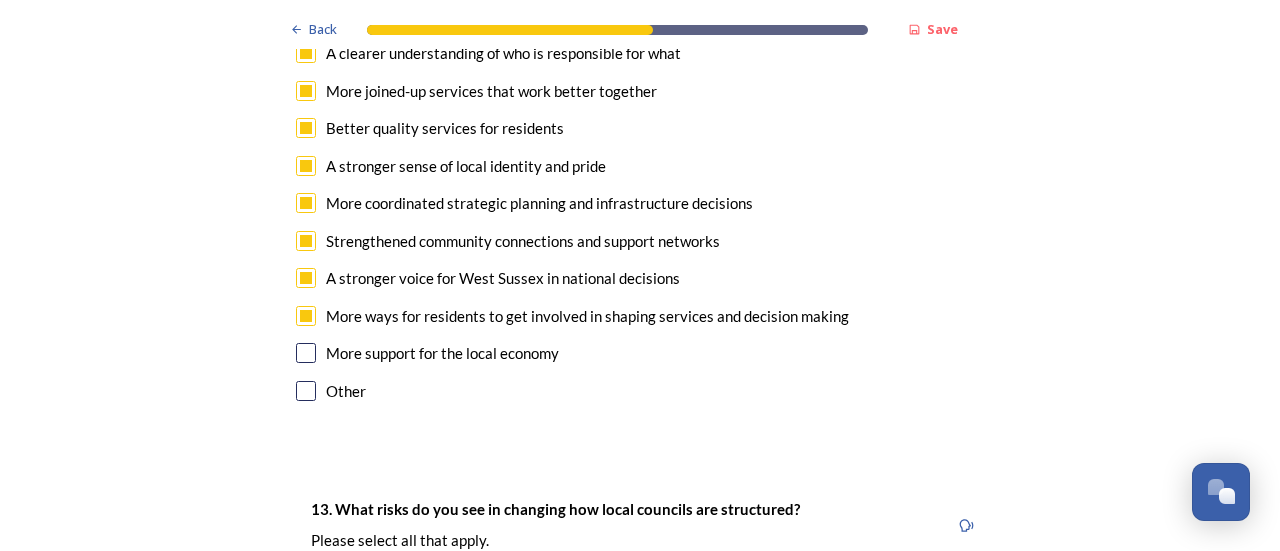 click at bounding box center [306, 353] 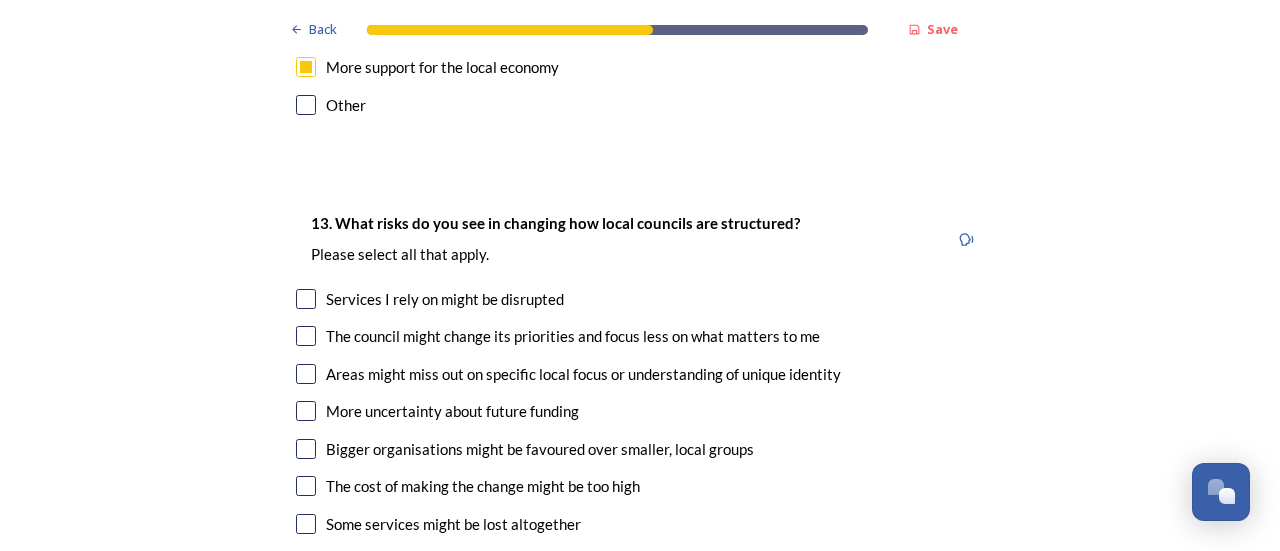scroll, scrollTop: 3878, scrollLeft: 0, axis: vertical 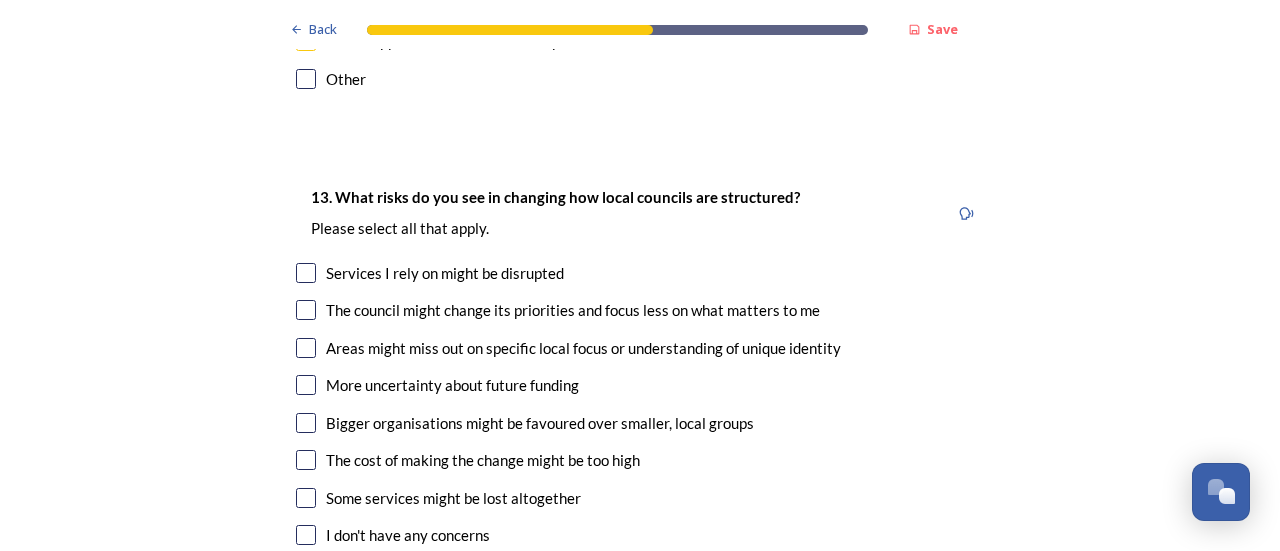click at bounding box center (306, 273) 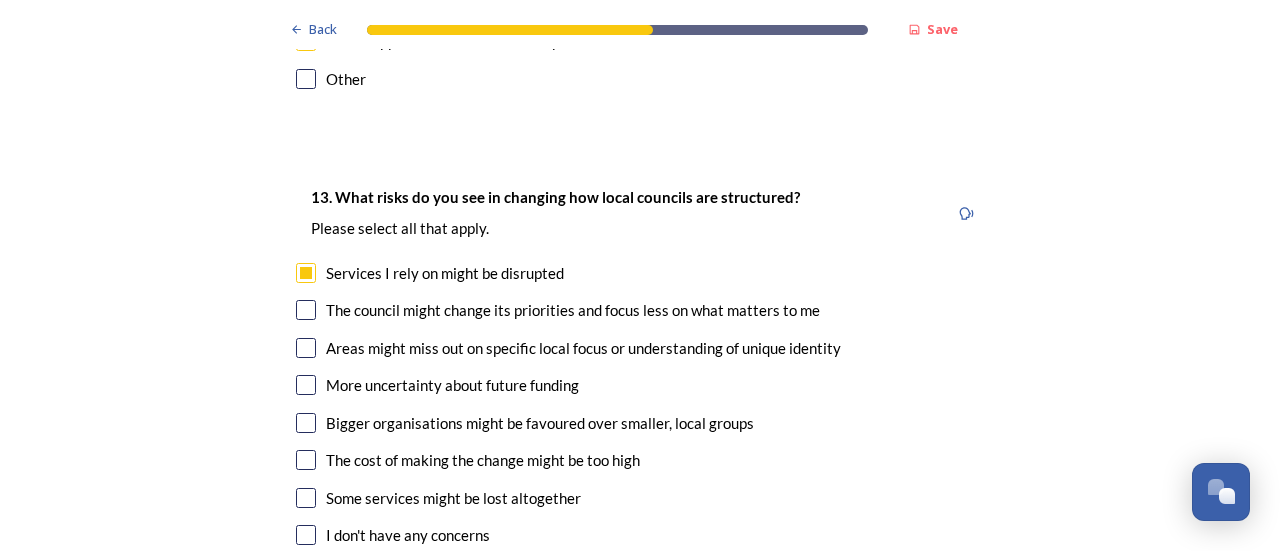 click at bounding box center [306, 310] 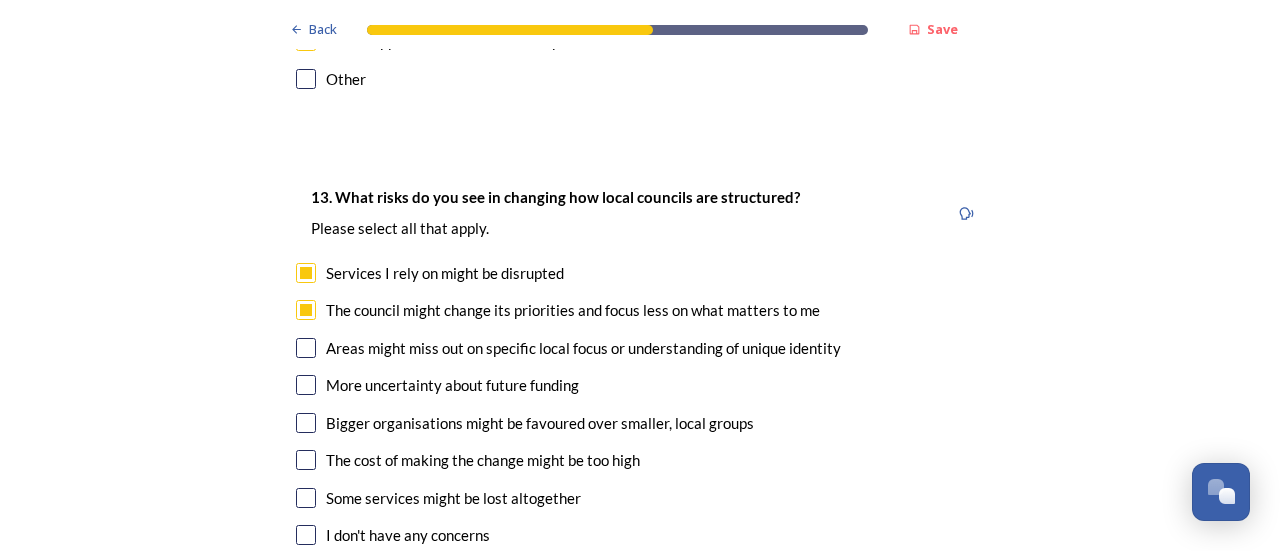 click at bounding box center (306, 348) 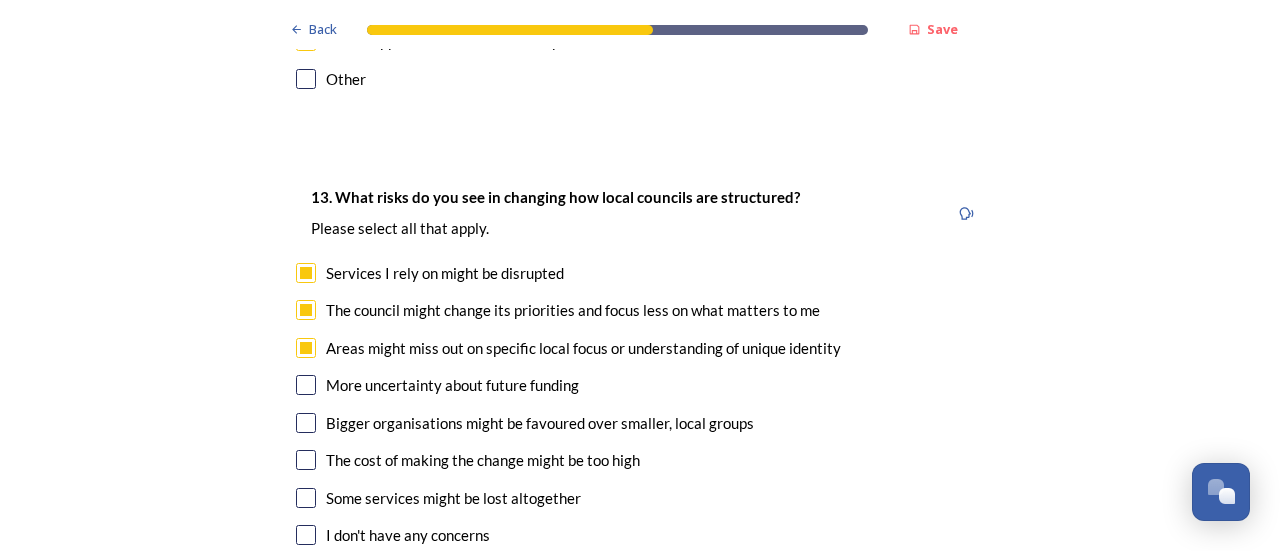 click at bounding box center (306, 385) 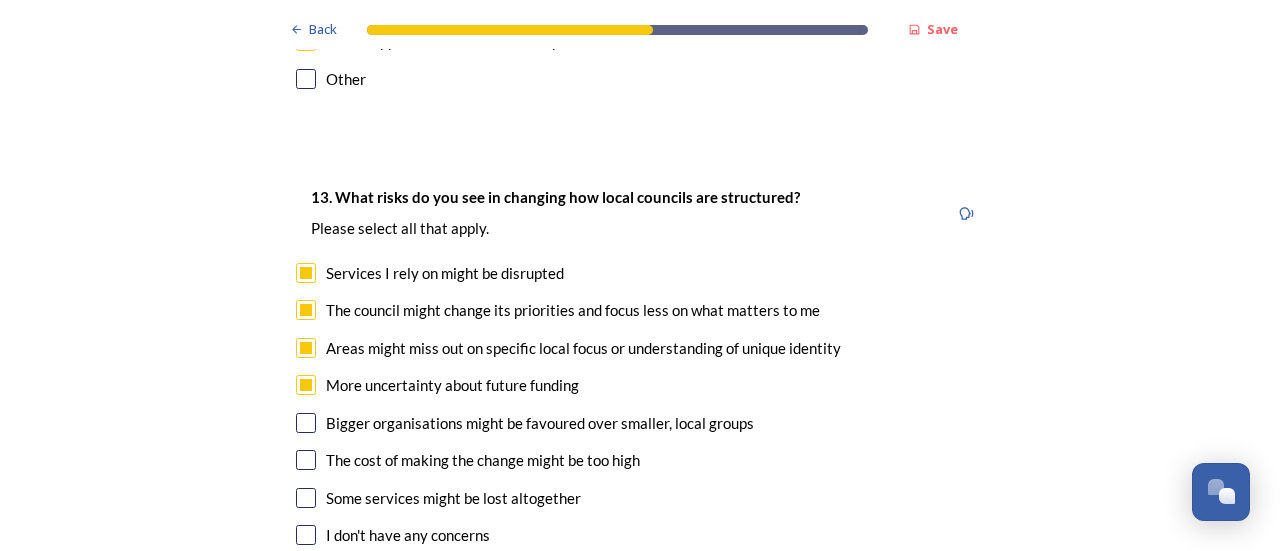 click at bounding box center (306, 423) 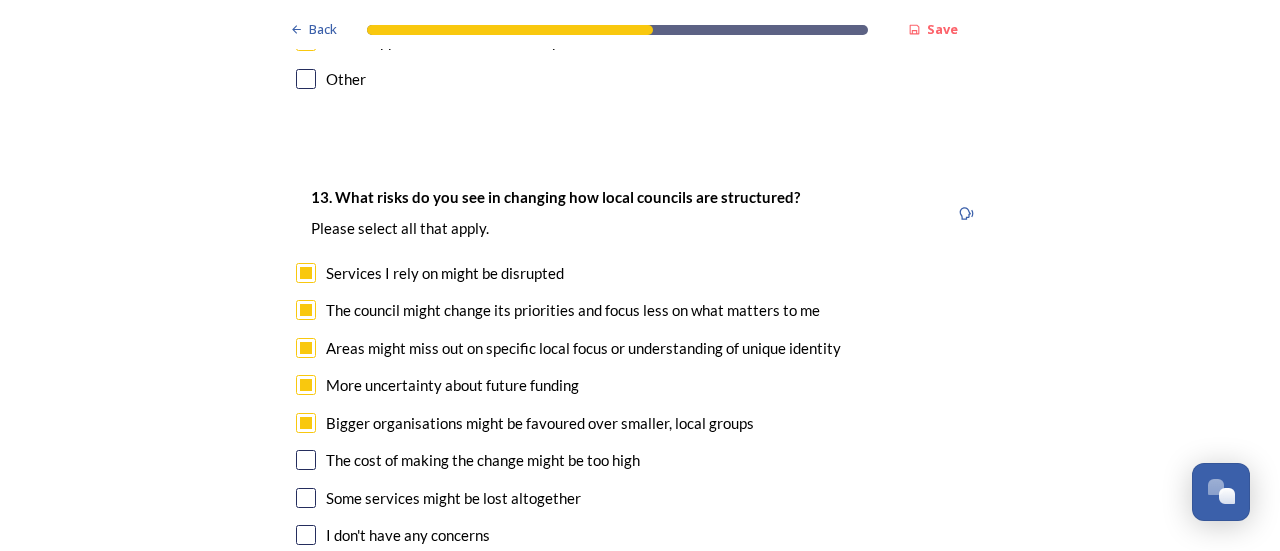click at bounding box center (306, 460) 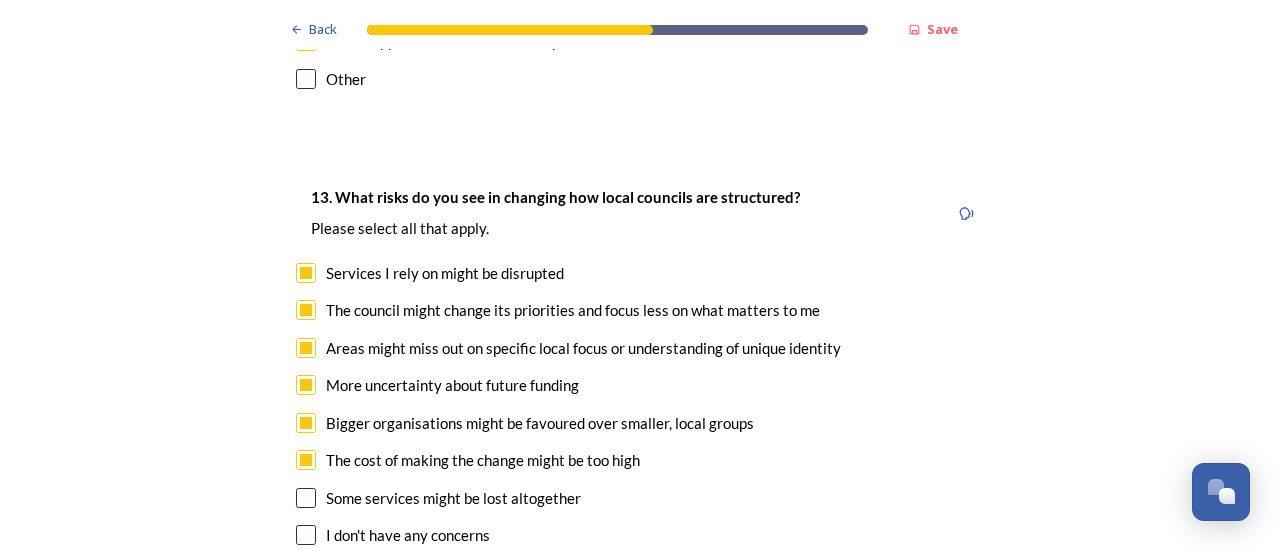 click at bounding box center [306, 498] 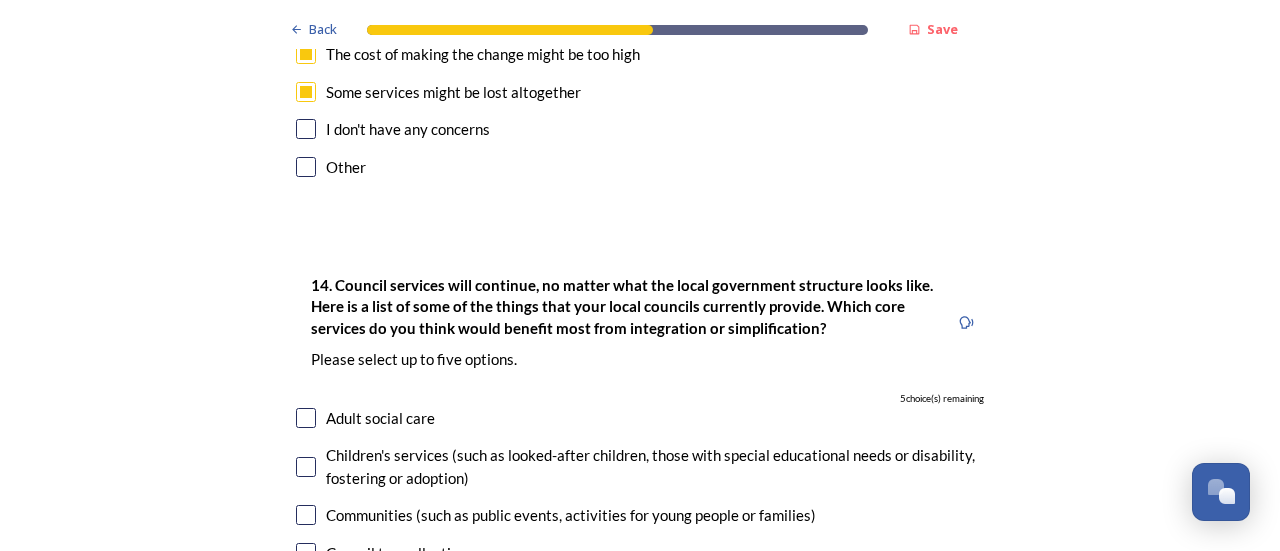 scroll, scrollTop: 4412, scrollLeft: 0, axis: vertical 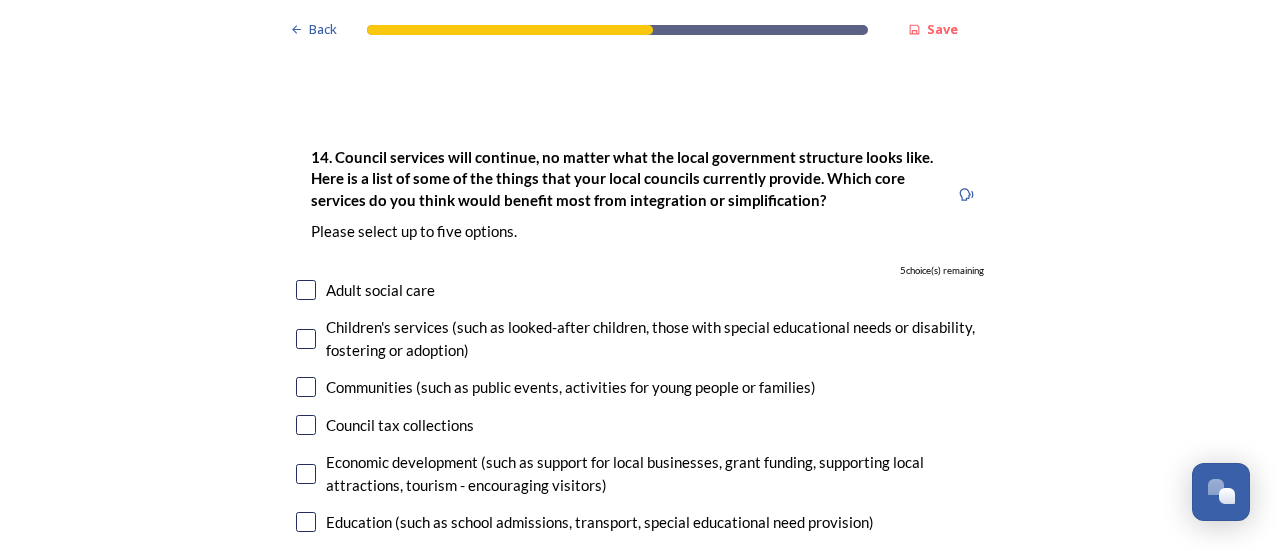 click at bounding box center (306, 339) 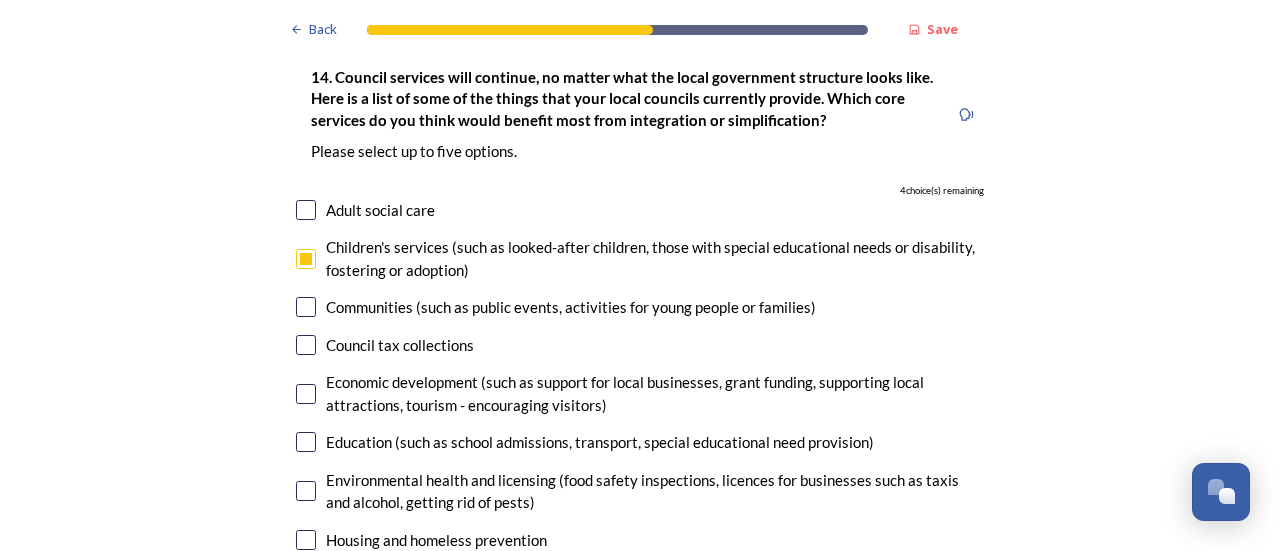 scroll, scrollTop: 4532, scrollLeft: 0, axis: vertical 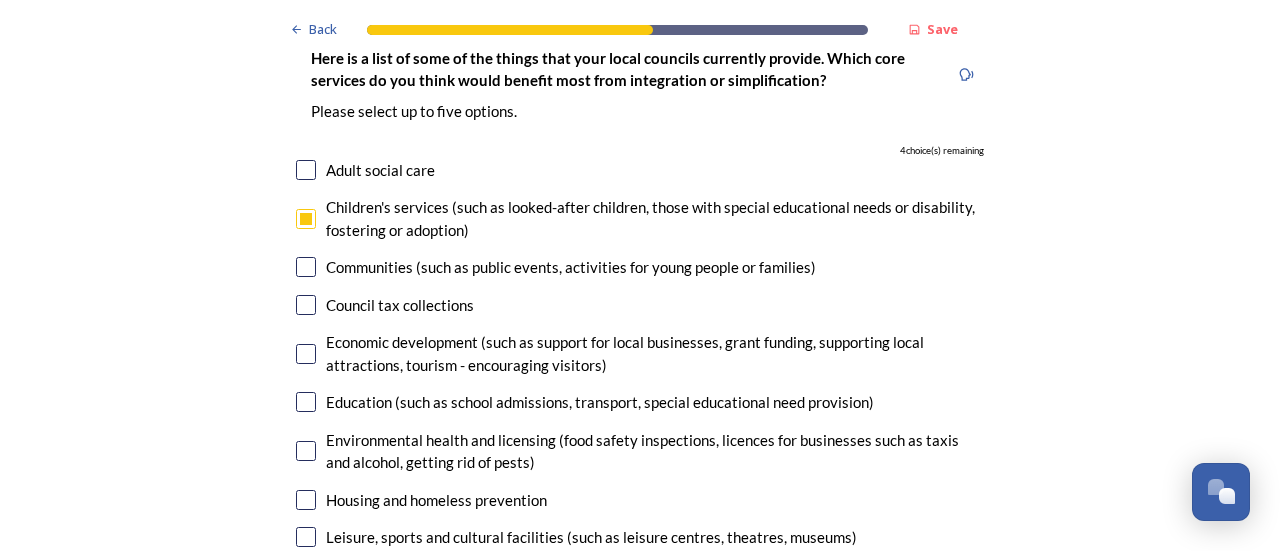 click at bounding box center (306, 402) 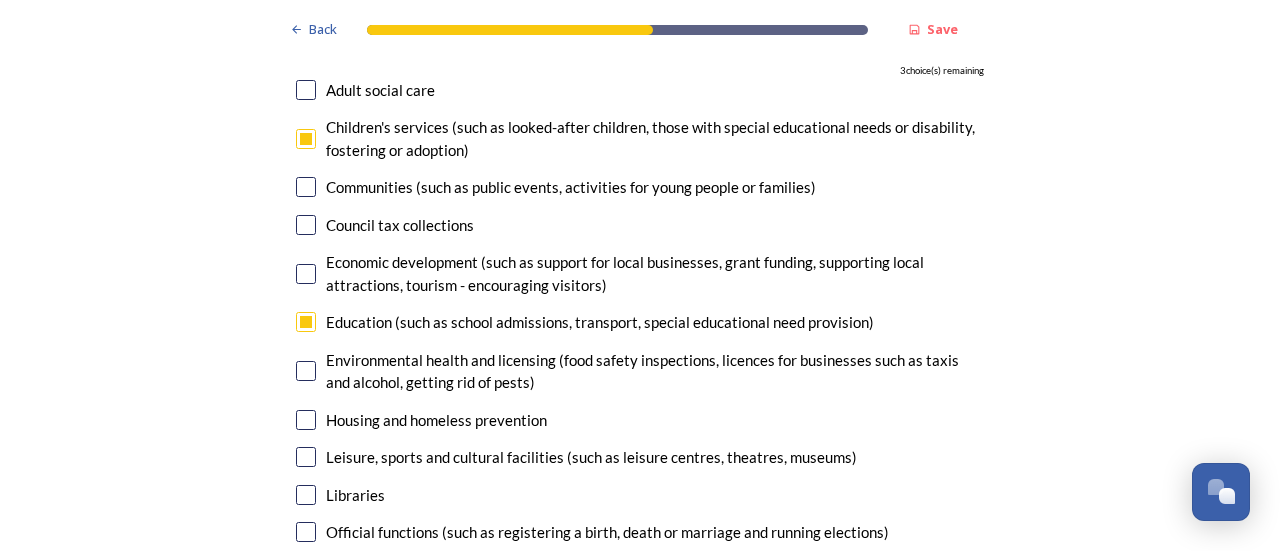 scroll, scrollTop: 4652, scrollLeft: 0, axis: vertical 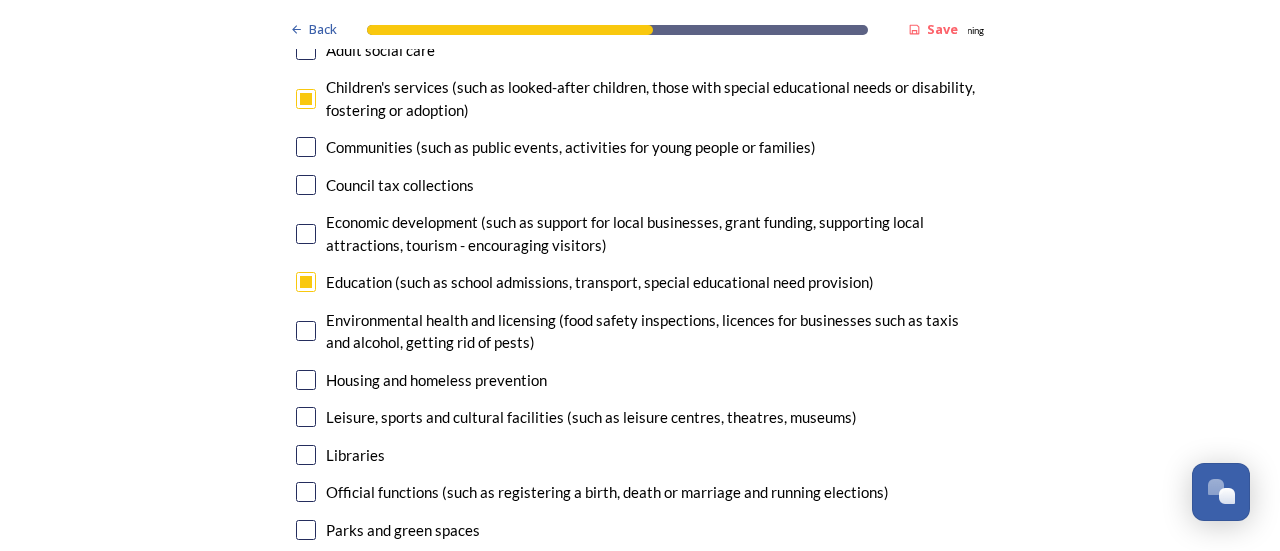 click at bounding box center [306, 380] 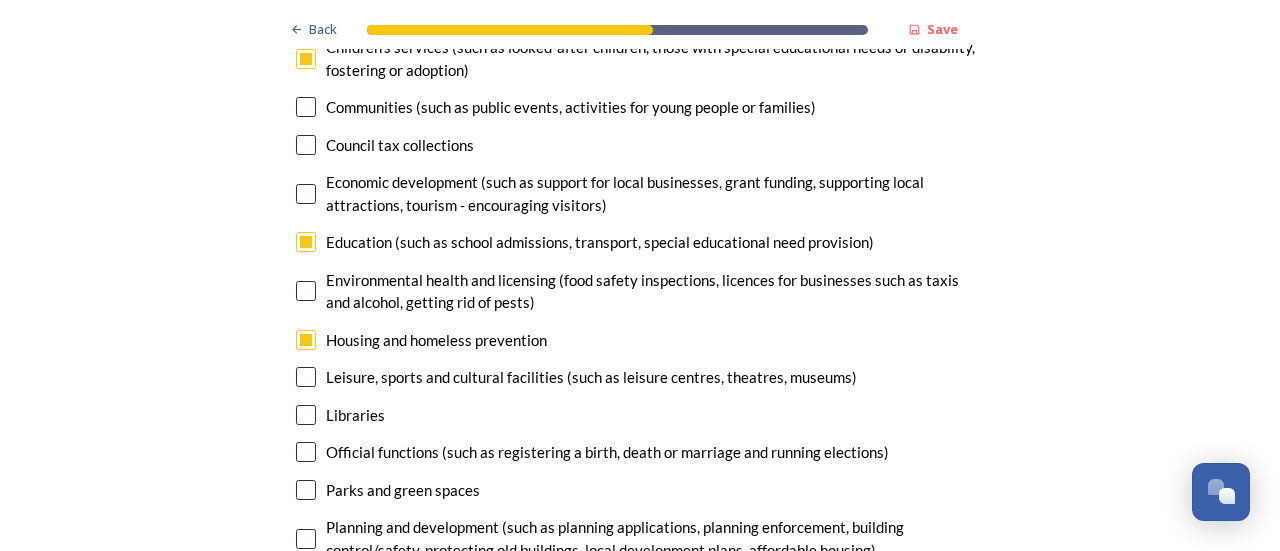 scroll, scrollTop: 4732, scrollLeft: 0, axis: vertical 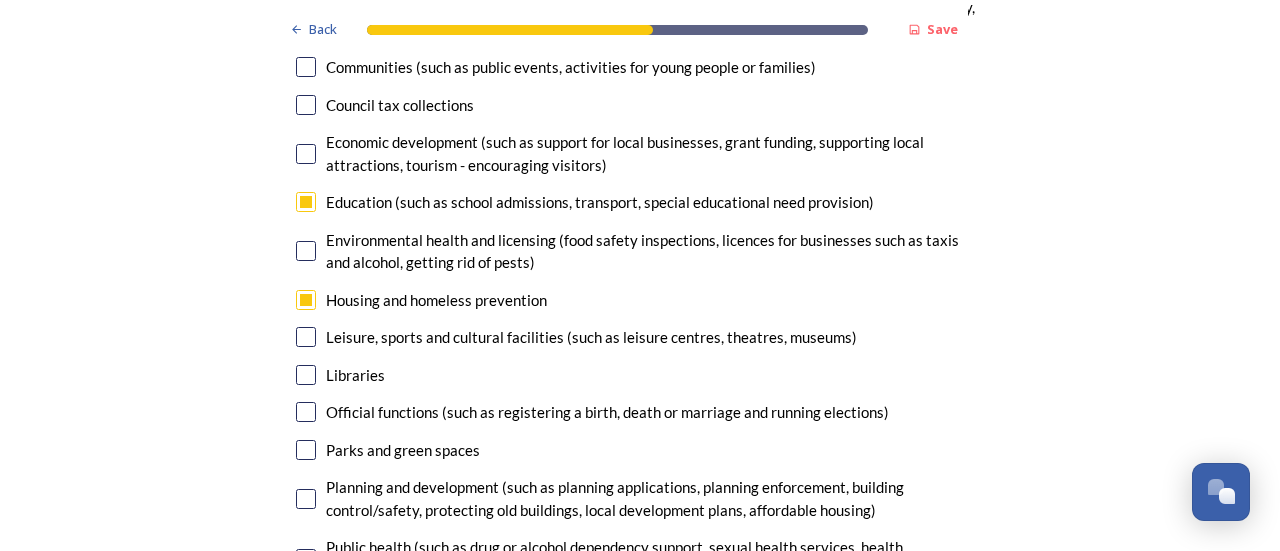 click at bounding box center [306, 337] 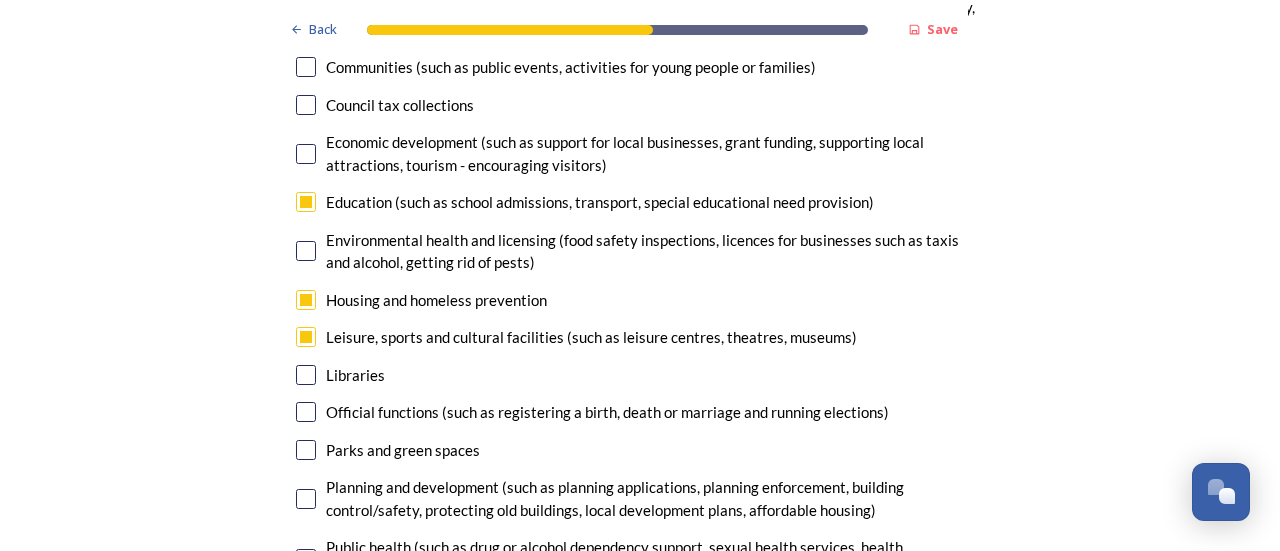 scroll, scrollTop: 4772, scrollLeft: 0, axis: vertical 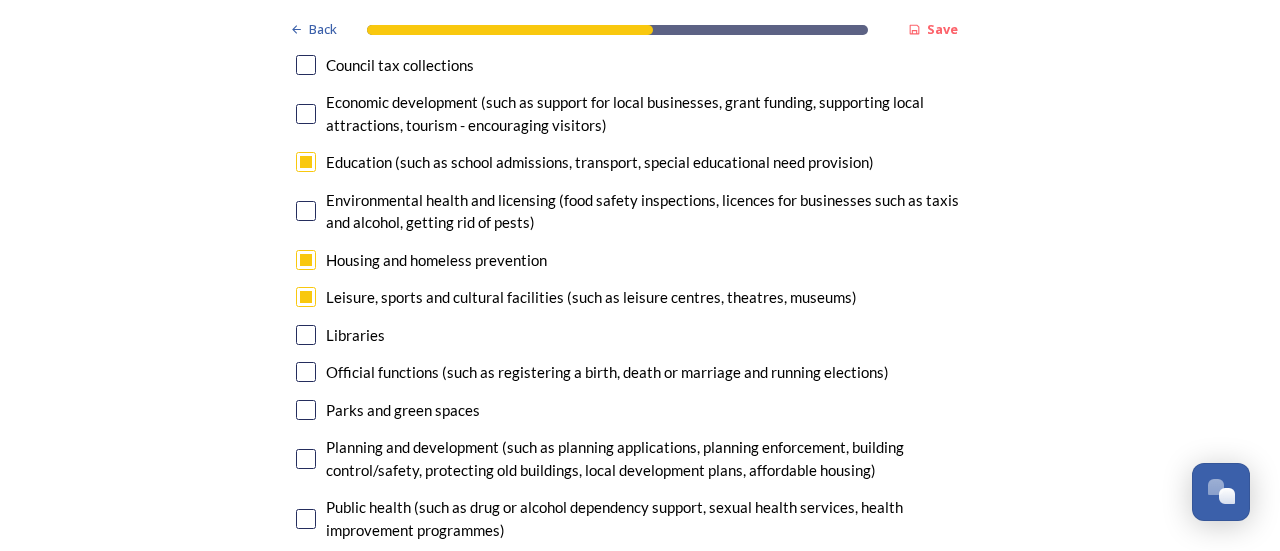 click at bounding box center (306, 335) 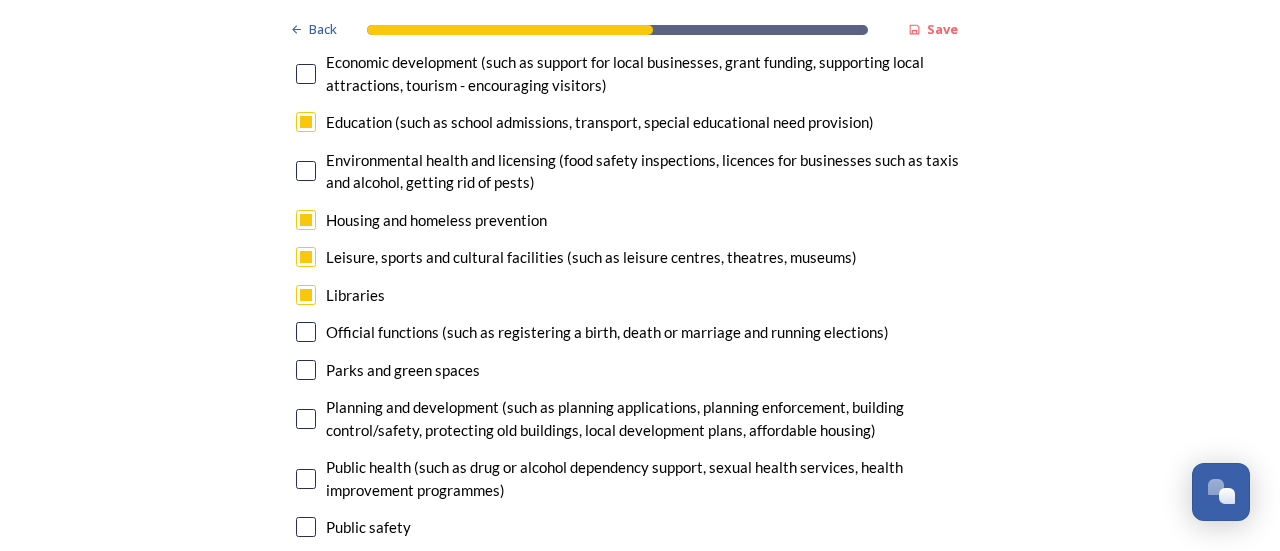 scroll, scrollTop: 4852, scrollLeft: 0, axis: vertical 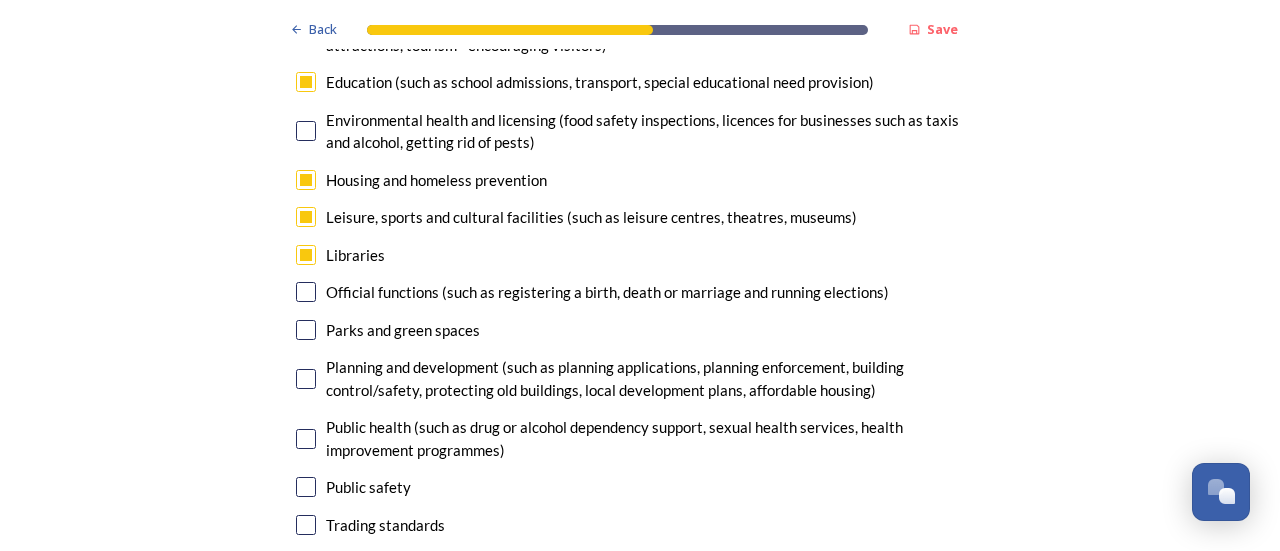 click at bounding box center [306, 330] 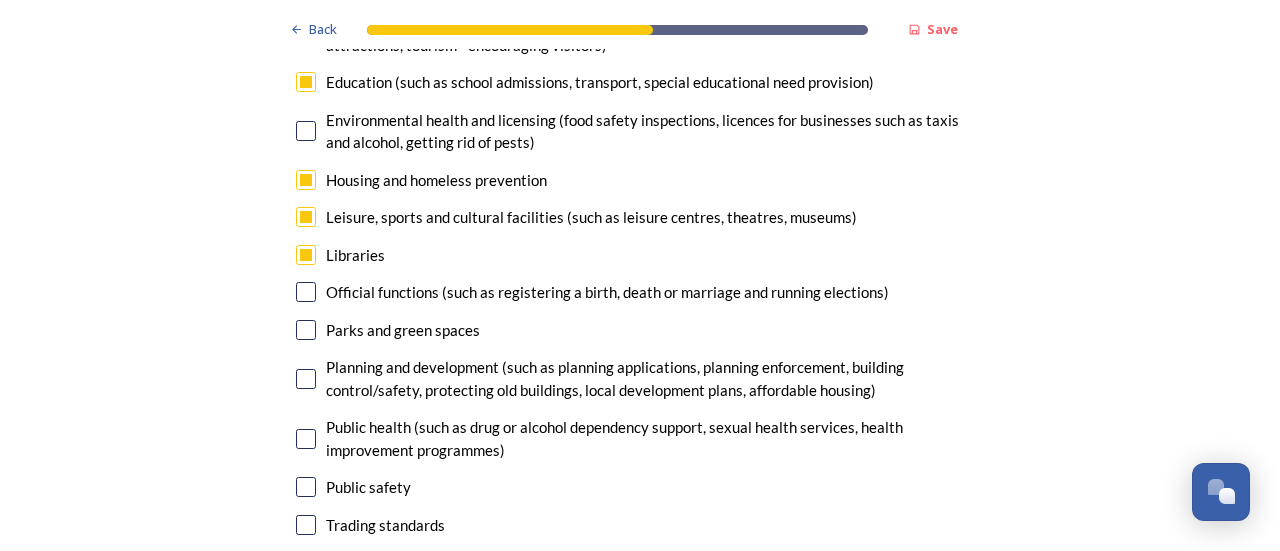 click at bounding box center [306, 330] 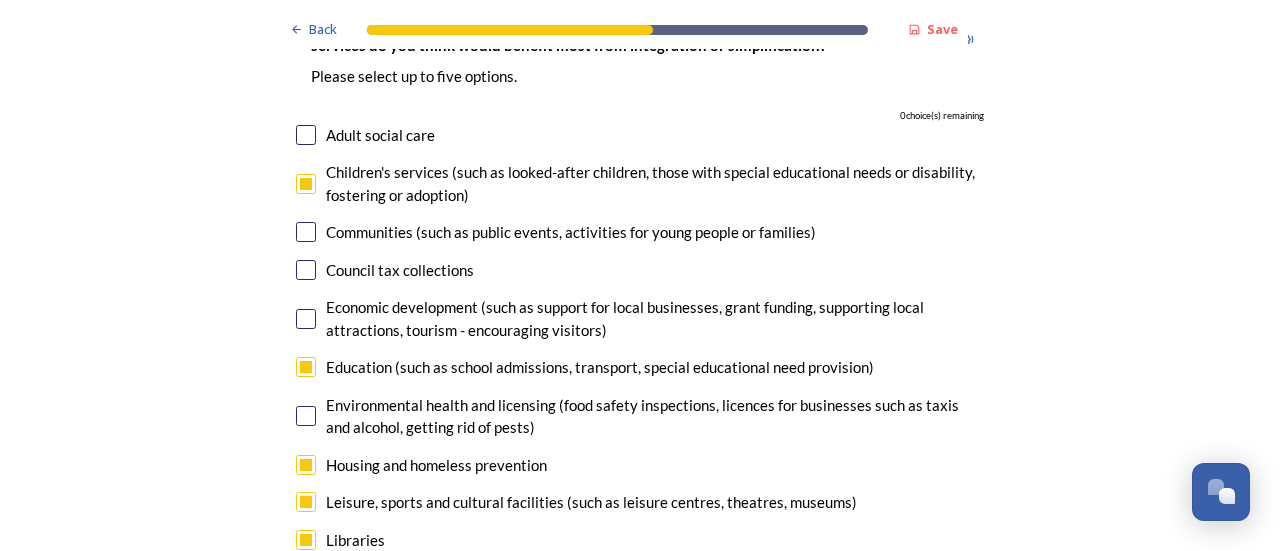 click at bounding box center (306, 367) 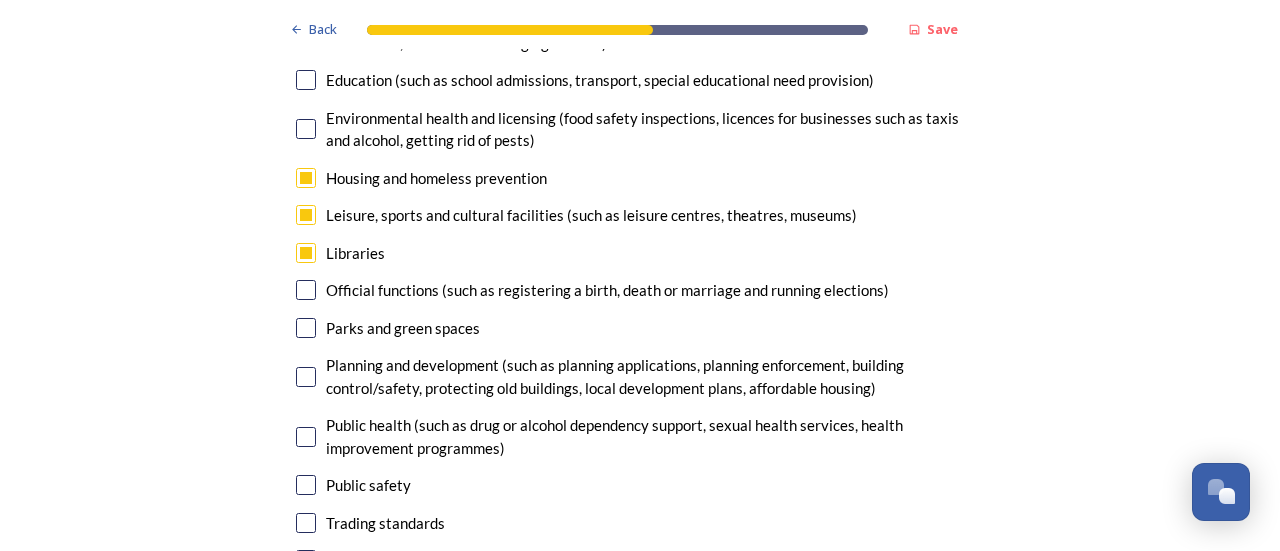 scroll, scrollTop: 4862, scrollLeft: 0, axis: vertical 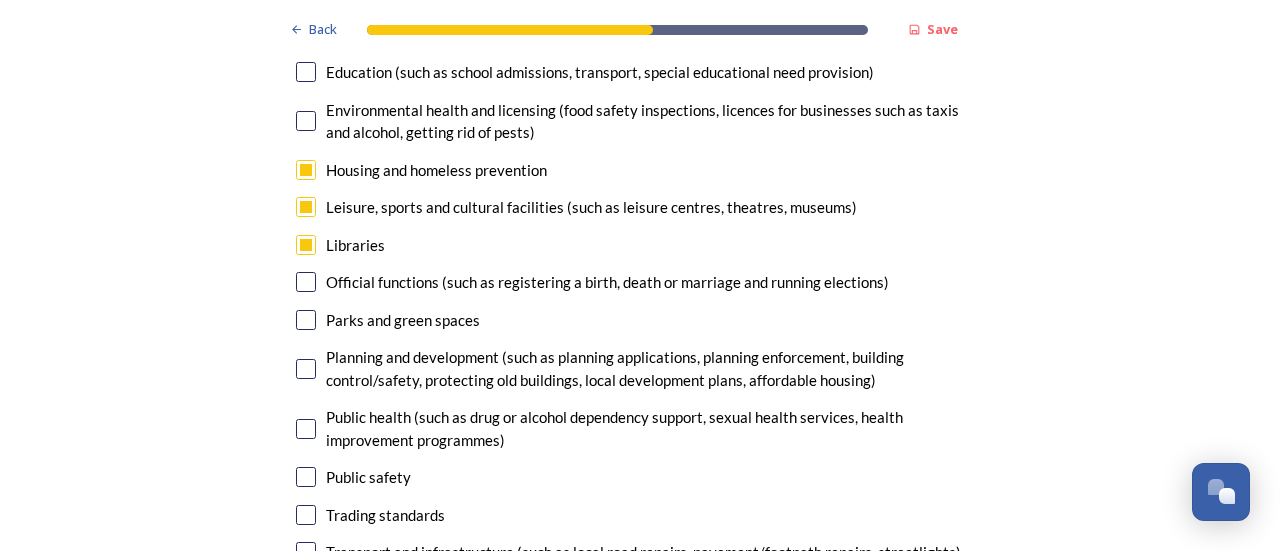 click at bounding box center [306, 320] 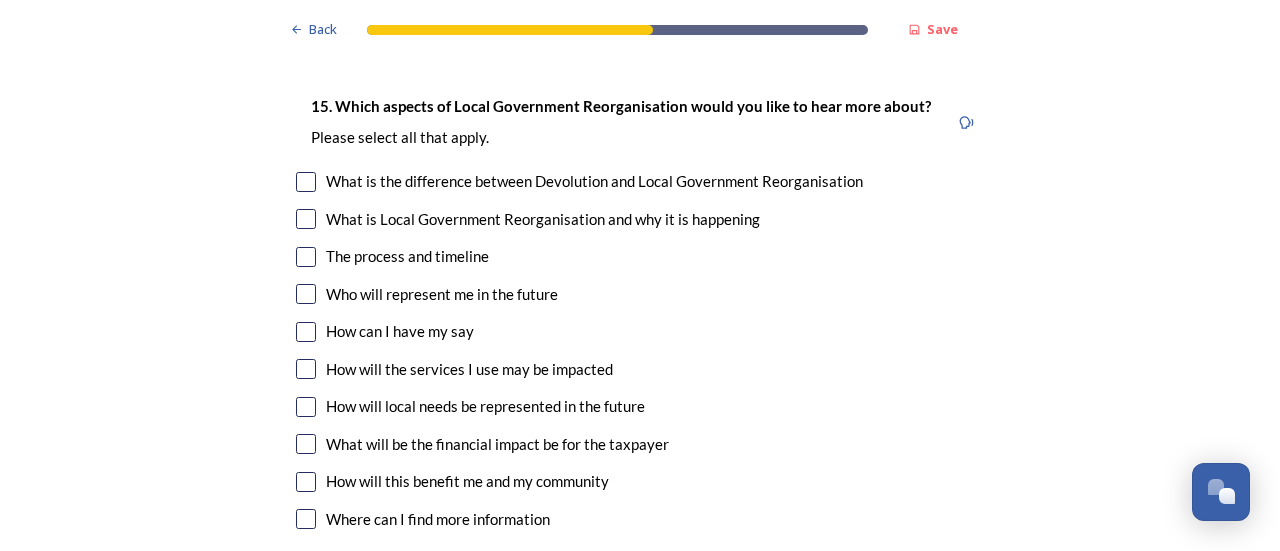 scroll, scrollTop: 5542, scrollLeft: 0, axis: vertical 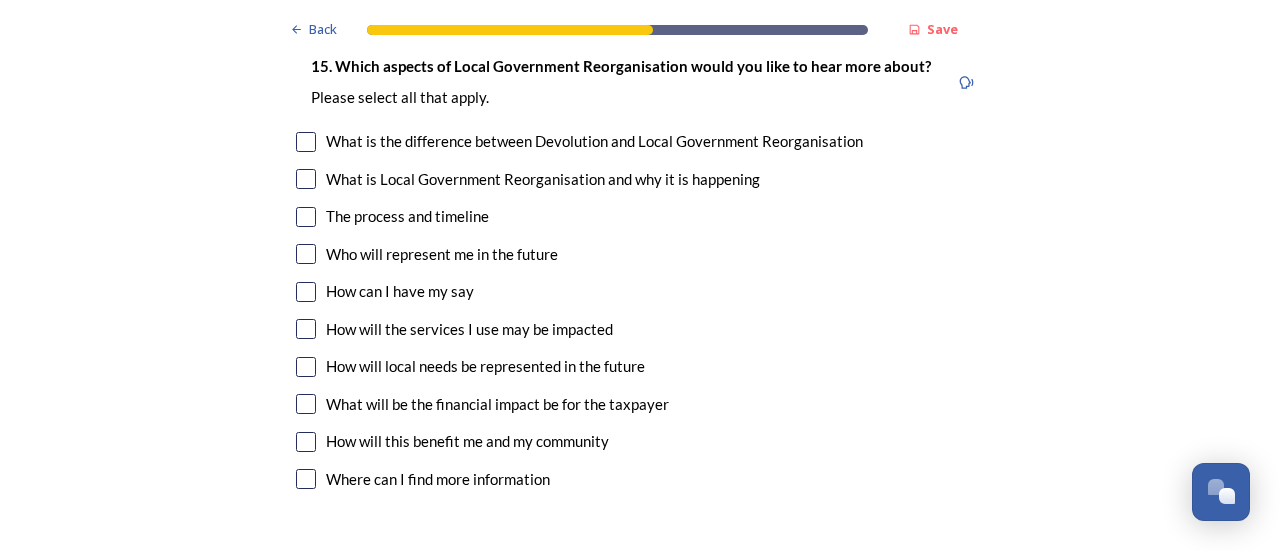 click at bounding box center (306, 329) 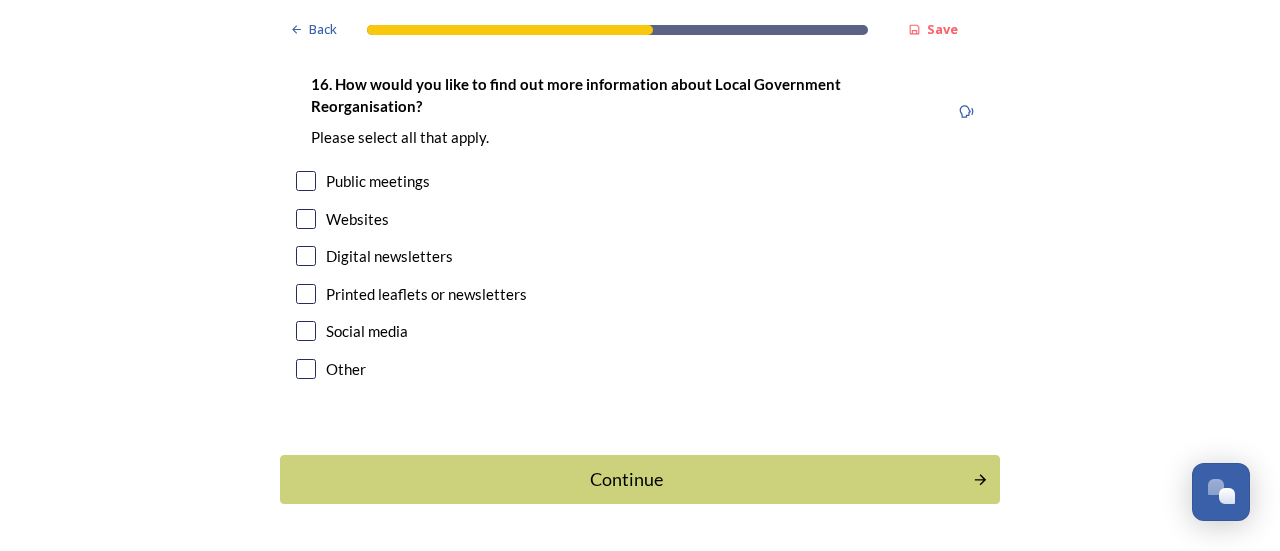 scroll, scrollTop: 6064, scrollLeft: 0, axis: vertical 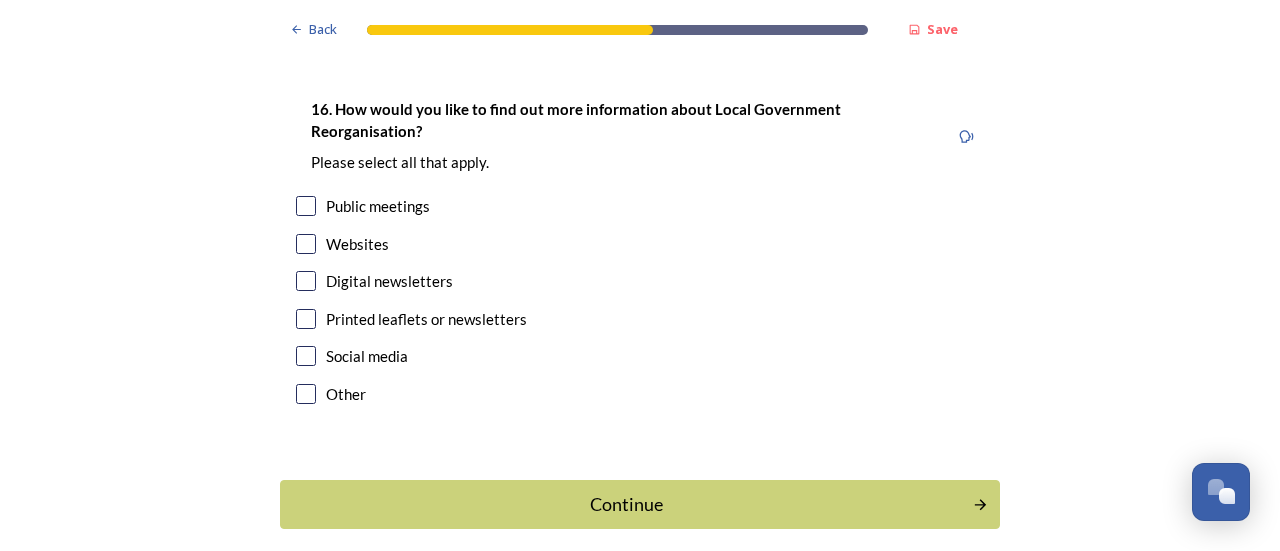 click at bounding box center (306, 244) 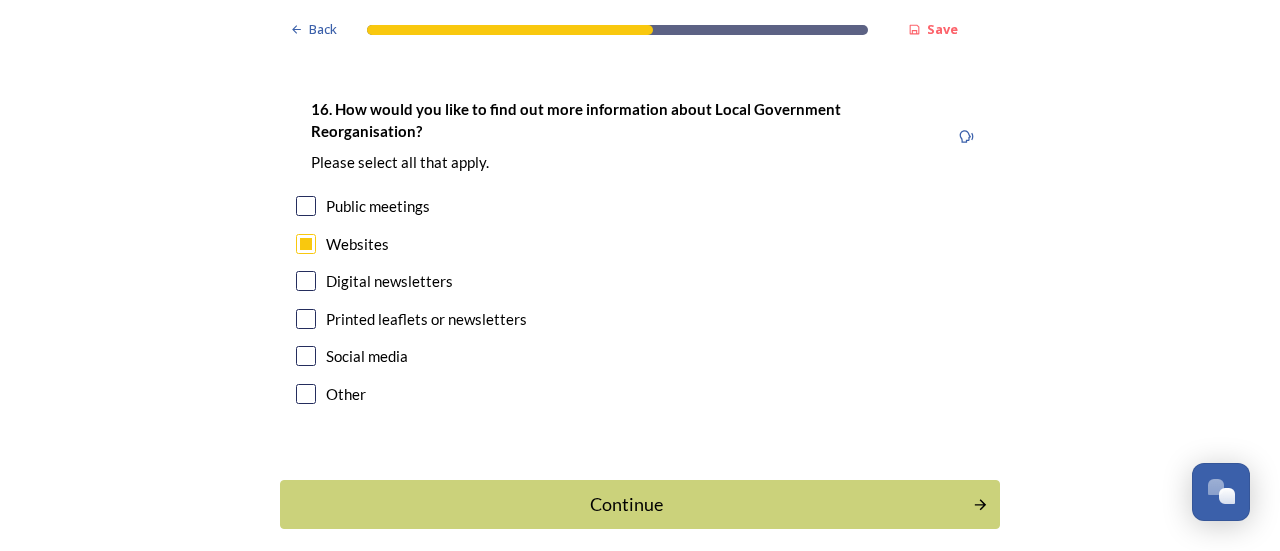 click on "Back Save Prioritising future services As explained on our  Shaping [GEOGRAPHIC_DATA] hub , Local Government Reorganisation for [GEOGRAPHIC_DATA] means that the county, district and borough councils will be replaced with one, or more than one, single-tier council (referred to as a unitary council) to deliver all your services.  Options currently being explored within [GEOGRAPHIC_DATA] are detailed on our  hub , but map visuals can be found below. A single county unitary , bringing the County Council and all seven District and Borough Councils services together to form a new unitary council for [GEOGRAPHIC_DATA]. Single unitary model (You can enlarge this map by clicking on the square expand icon in the top right of the image) Two unitary option, variation 1  -   one unitary combining Arun, [GEOGRAPHIC_DATA] and Worthing footprints and one unitary combining Adur, [GEOGRAPHIC_DATA], [GEOGRAPHIC_DATA], and Mid-Sussex footprints. Two unitary model variation 1 (You can enlarge this map by clicking on the square expand icon in the top right of the image) * Other 0" at bounding box center [640, -2693] 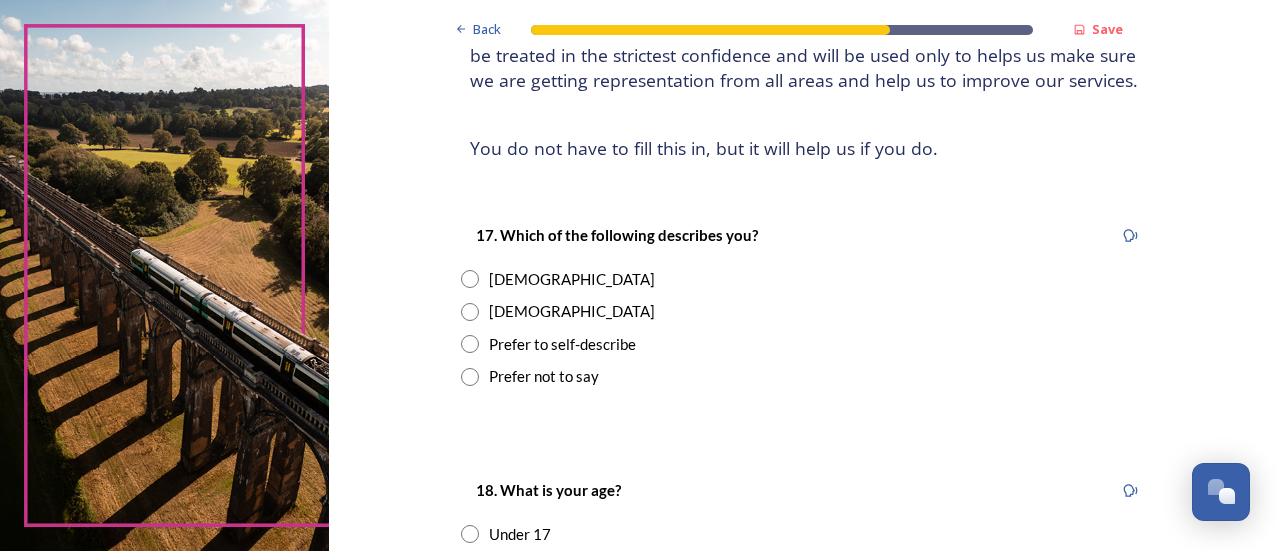 scroll, scrollTop: 240, scrollLeft: 0, axis: vertical 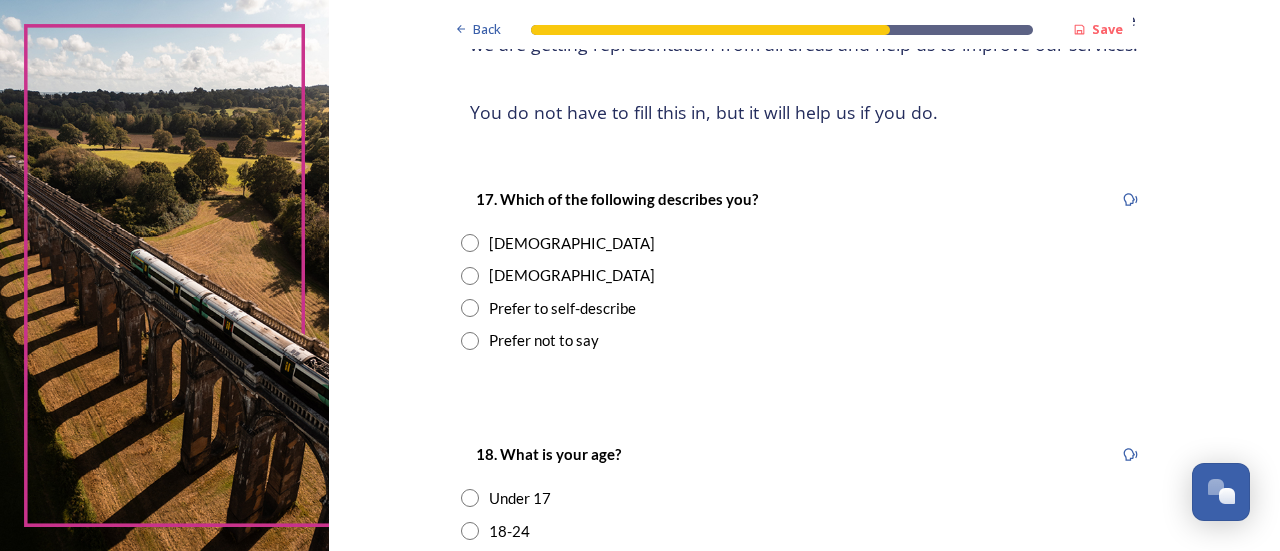 click at bounding box center (470, 243) 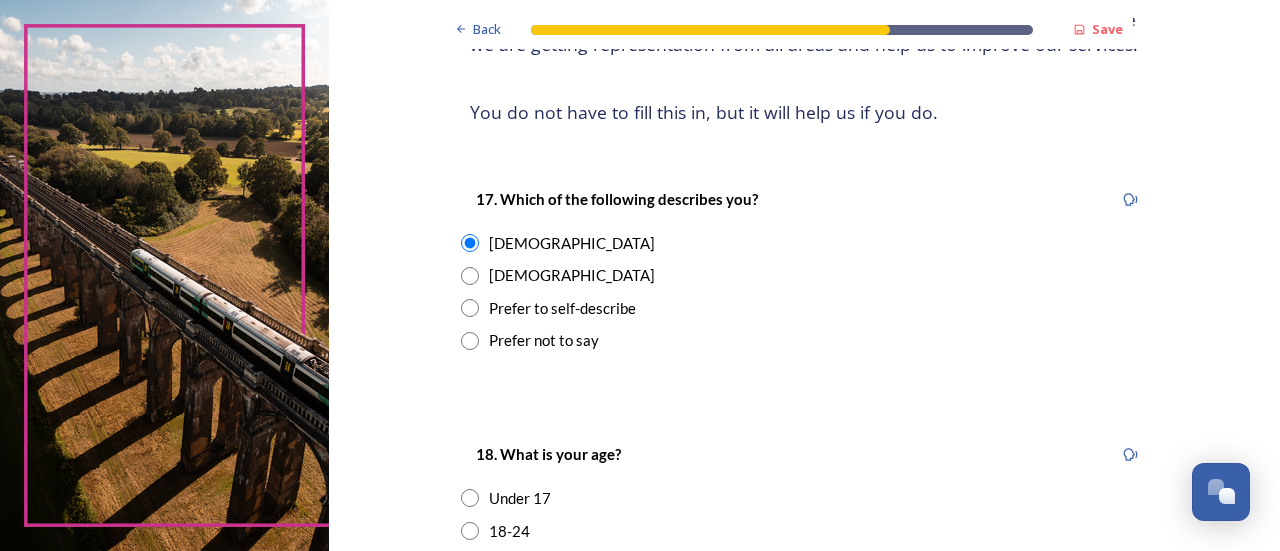 click at bounding box center (470, 276) 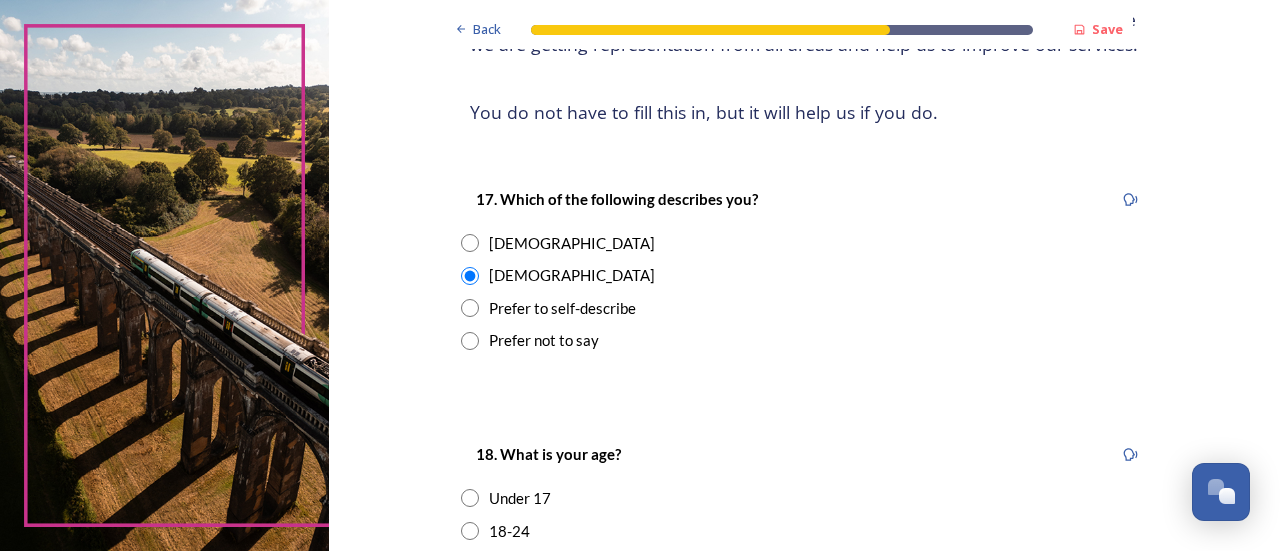 click at bounding box center [470, 308] 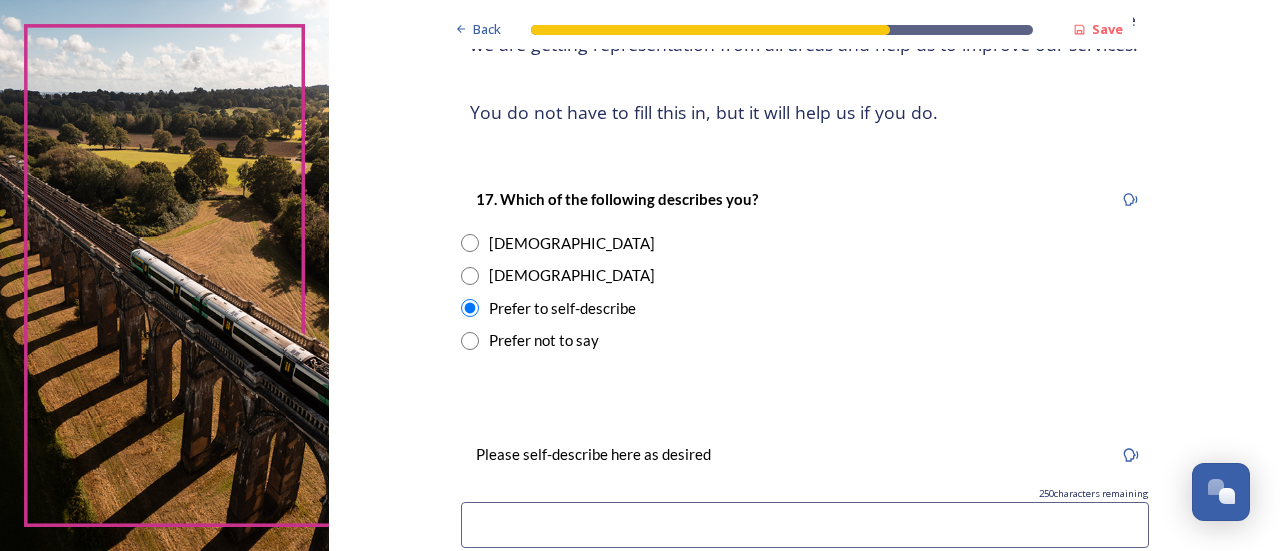 click at bounding box center [470, 276] 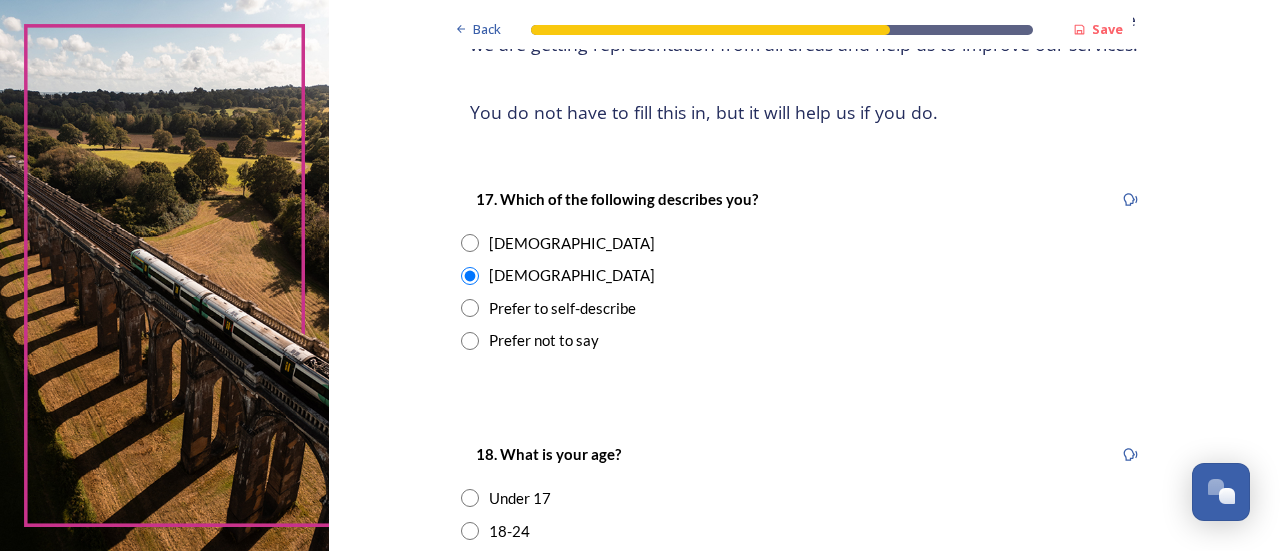 click at bounding box center (470, 243) 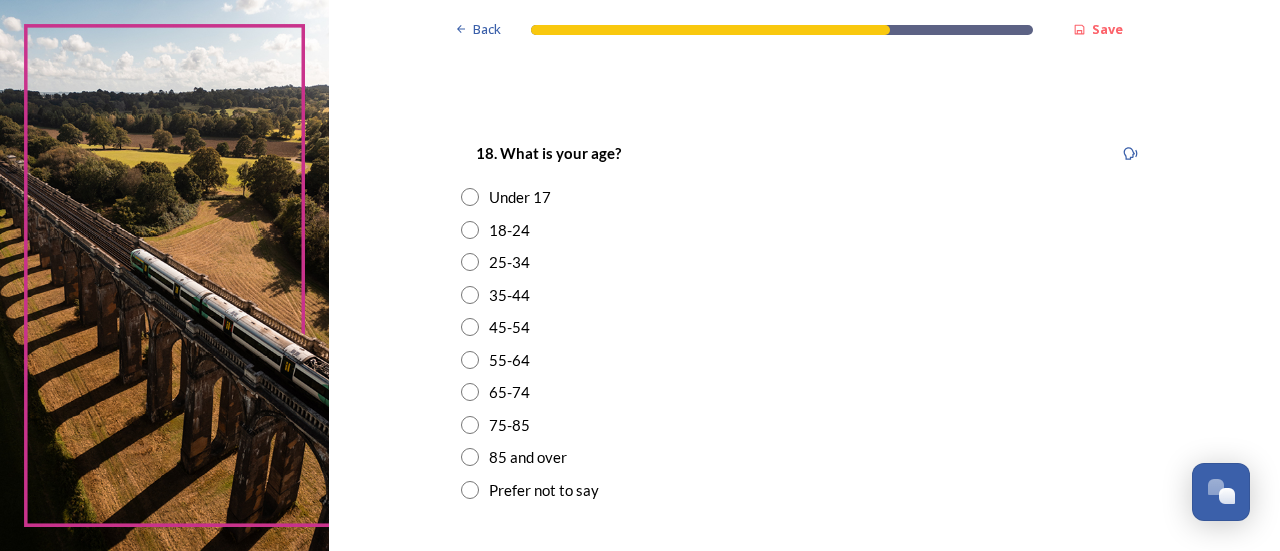 scroll, scrollTop: 566, scrollLeft: 0, axis: vertical 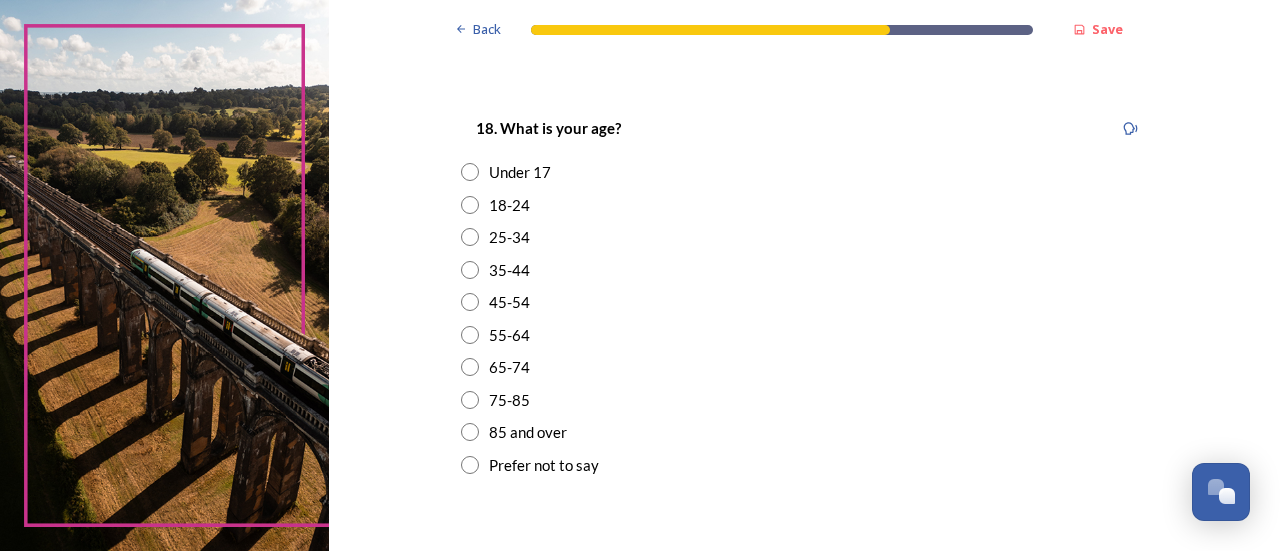 click at bounding box center [470, 400] 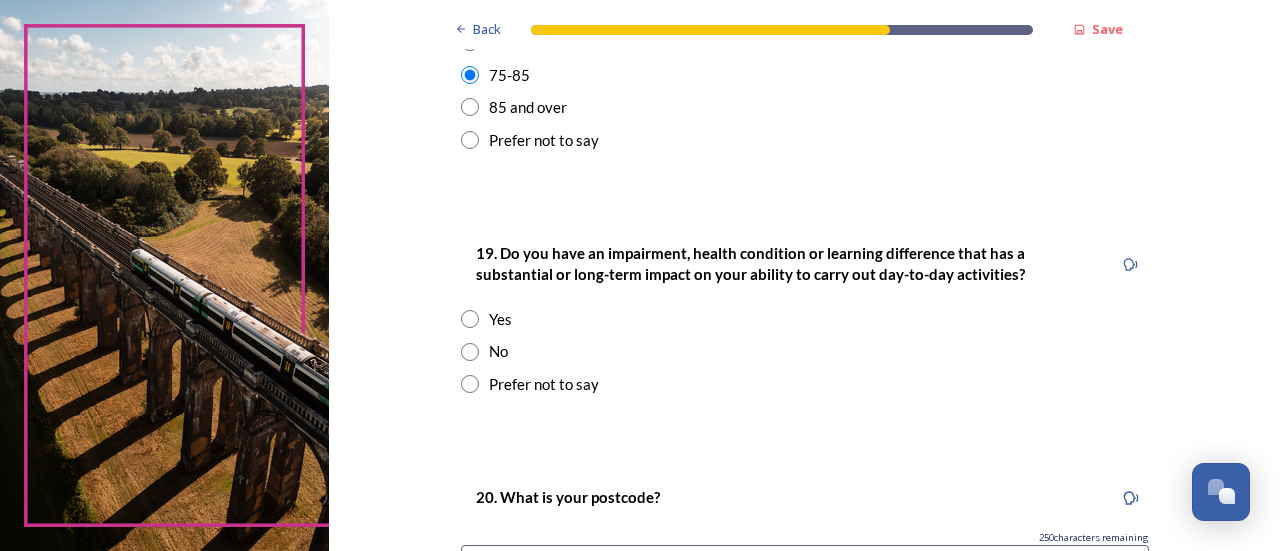 scroll, scrollTop: 893, scrollLeft: 0, axis: vertical 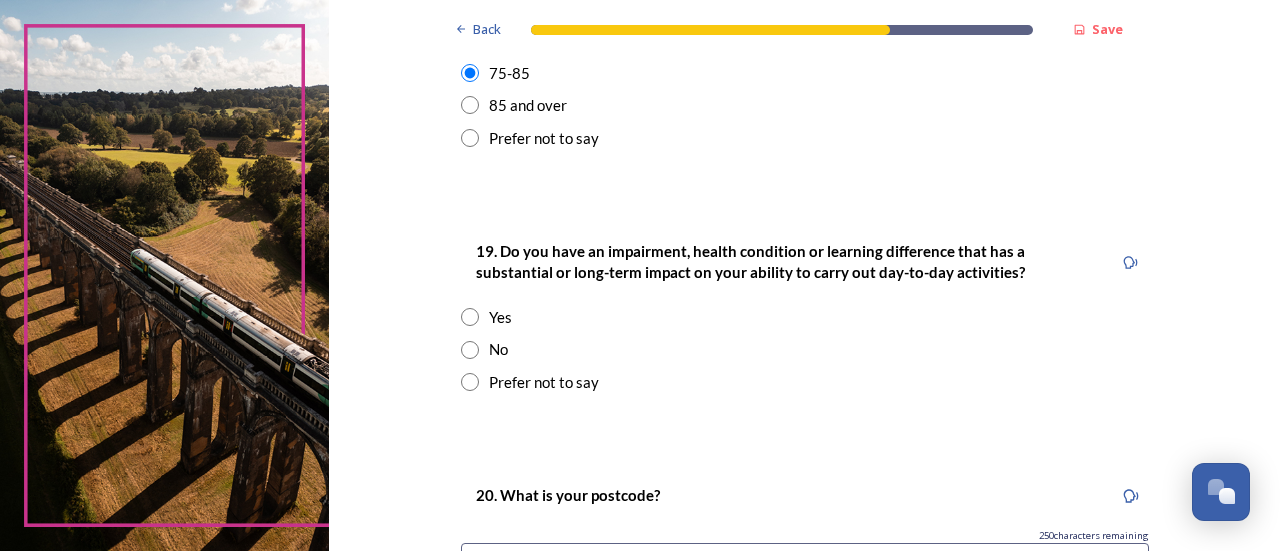 click at bounding box center (470, 350) 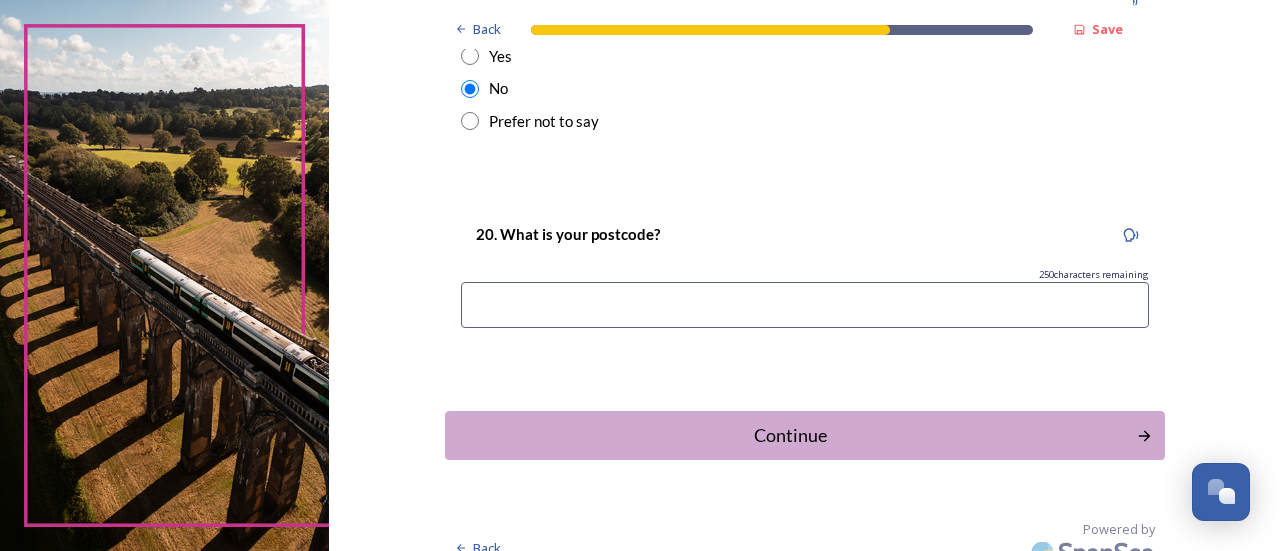 scroll, scrollTop: 1172, scrollLeft: 0, axis: vertical 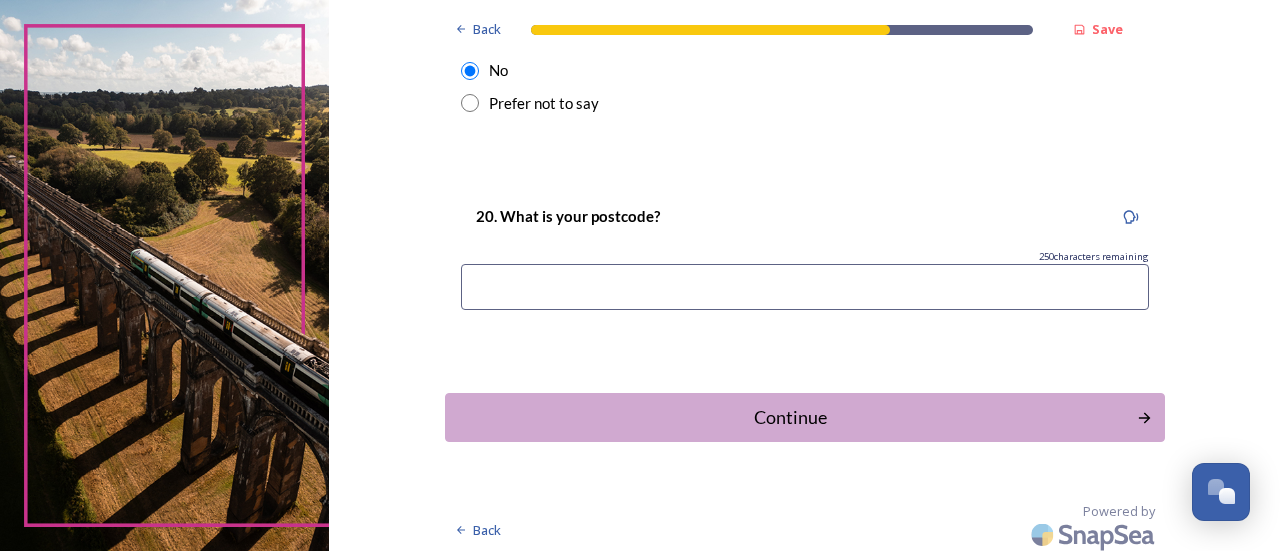 click at bounding box center (805, 287) 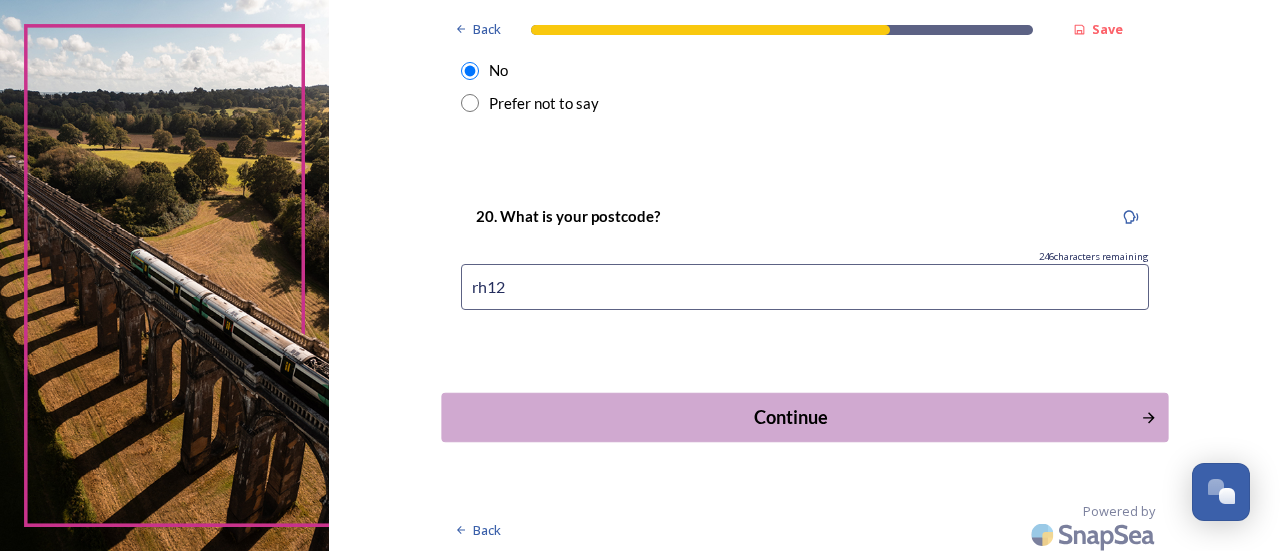 type on "rh12" 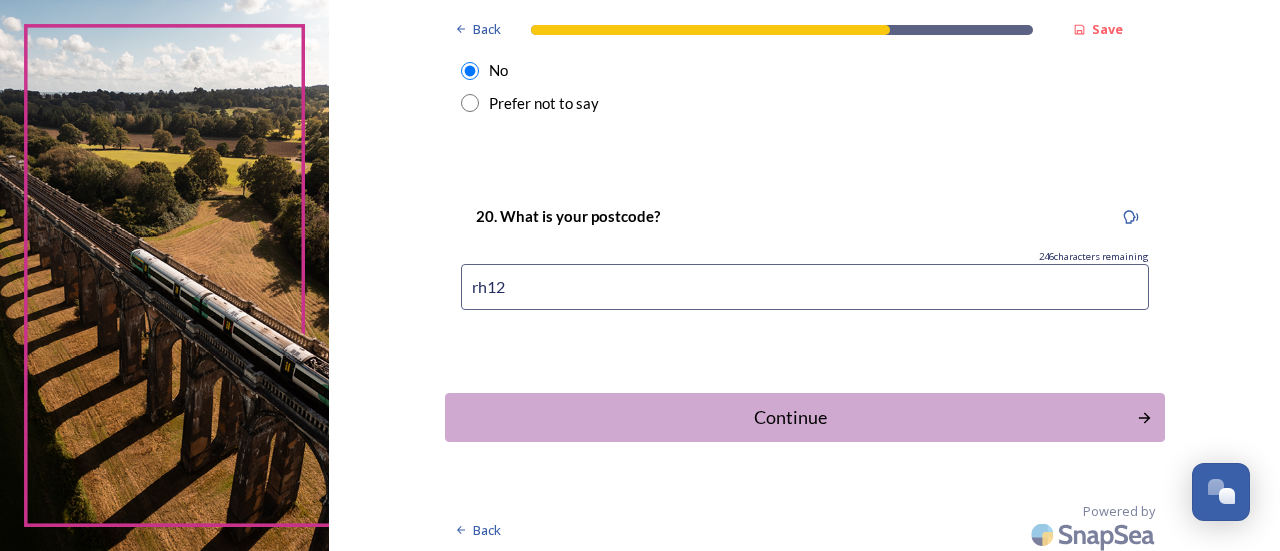 scroll, scrollTop: 0, scrollLeft: 0, axis: both 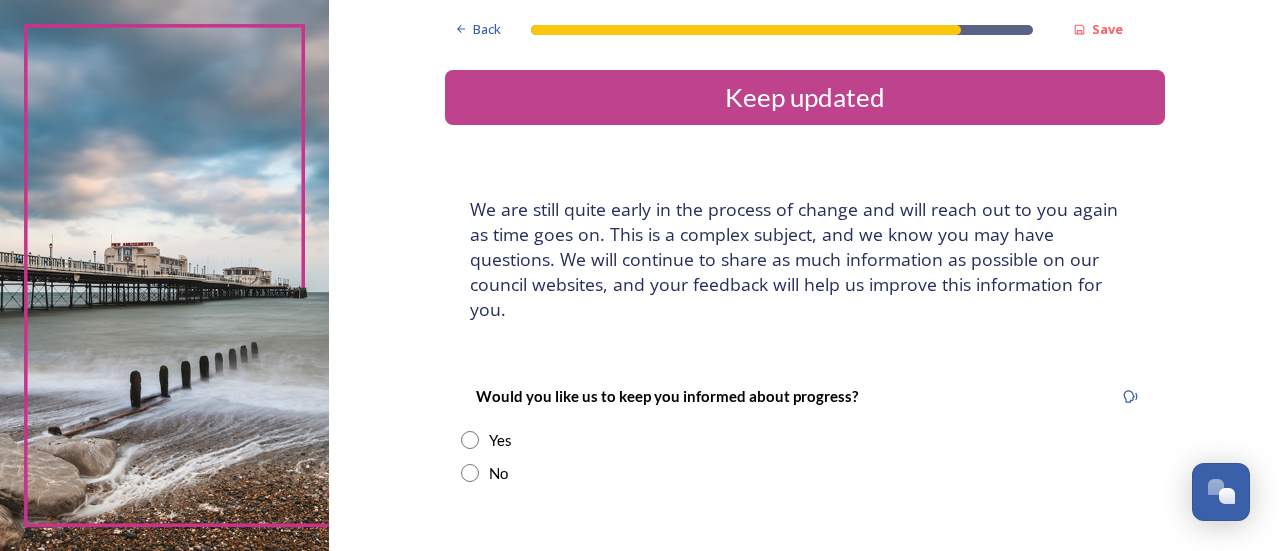 click at bounding box center [470, 440] 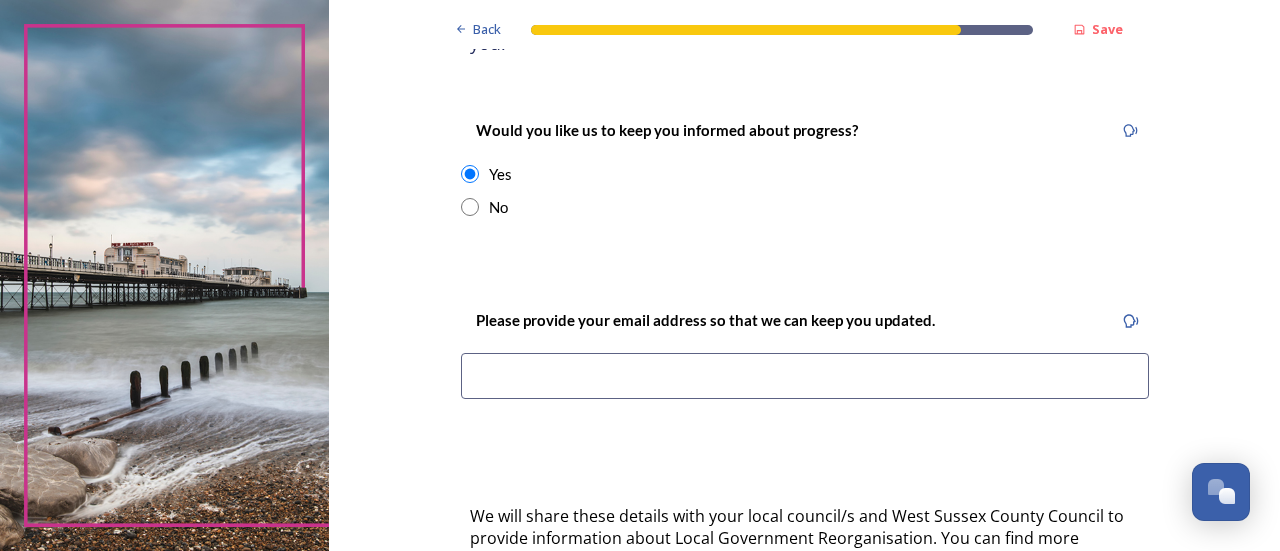 scroll, scrollTop: 268, scrollLeft: 0, axis: vertical 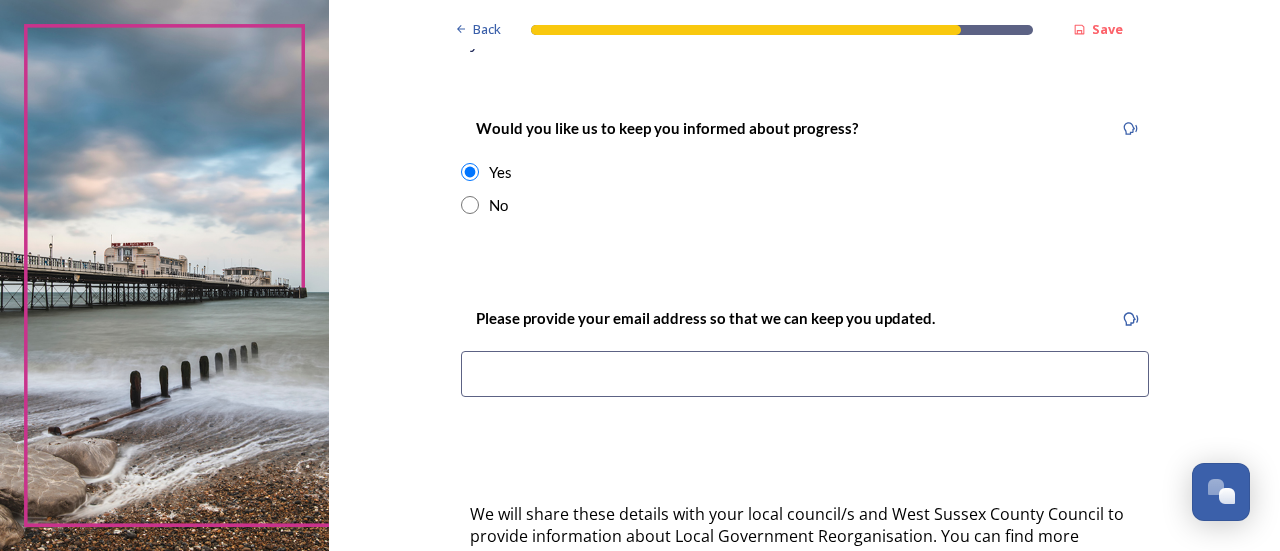 click at bounding box center (805, 374) 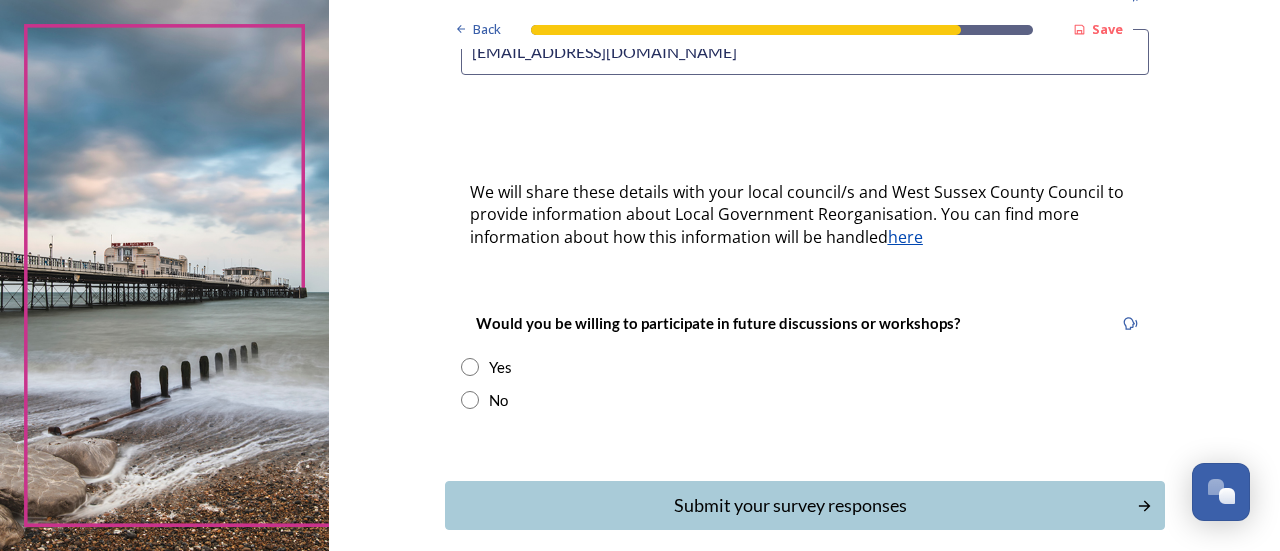 scroll, scrollTop: 591, scrollLeft: 0, axis: vertical 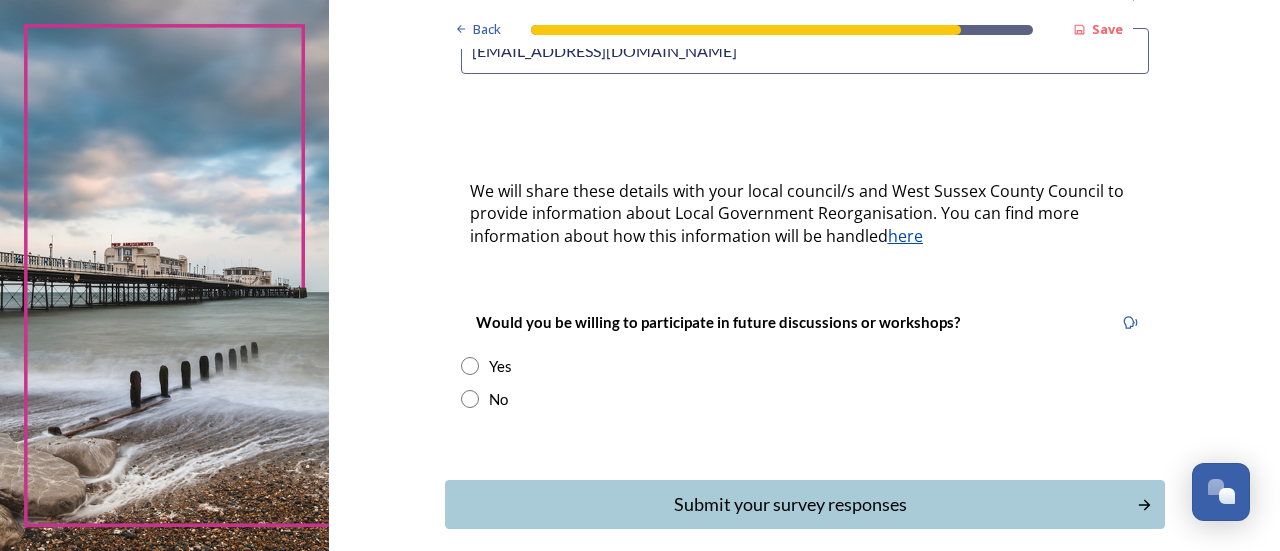 click at bounding box center [470, 399] 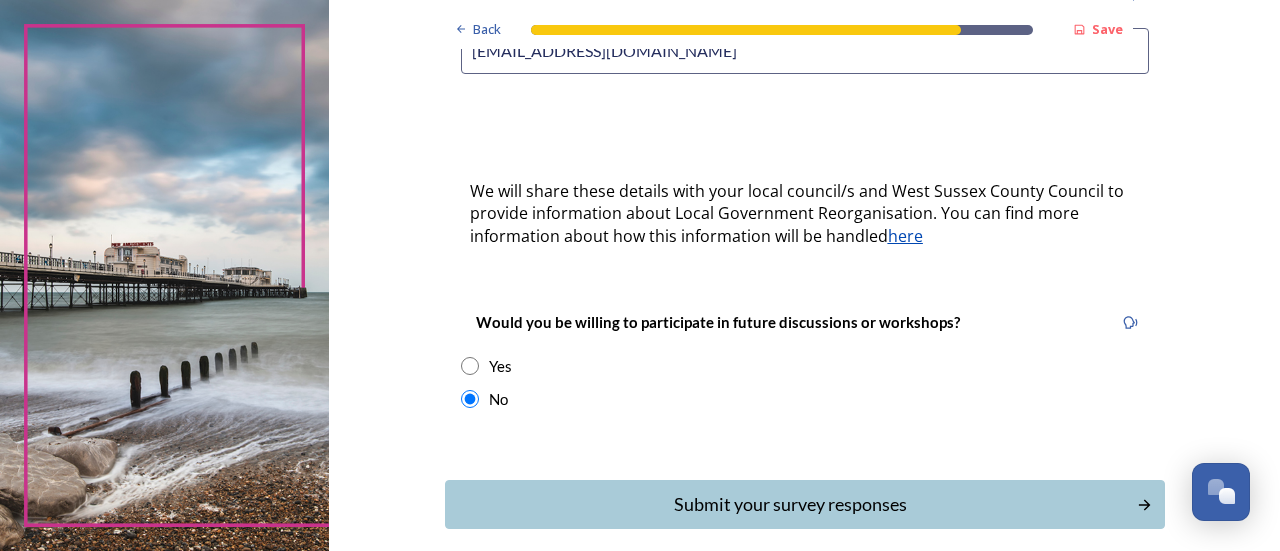 click on "Submit your survey responses" at bounding box center (791, 504) 